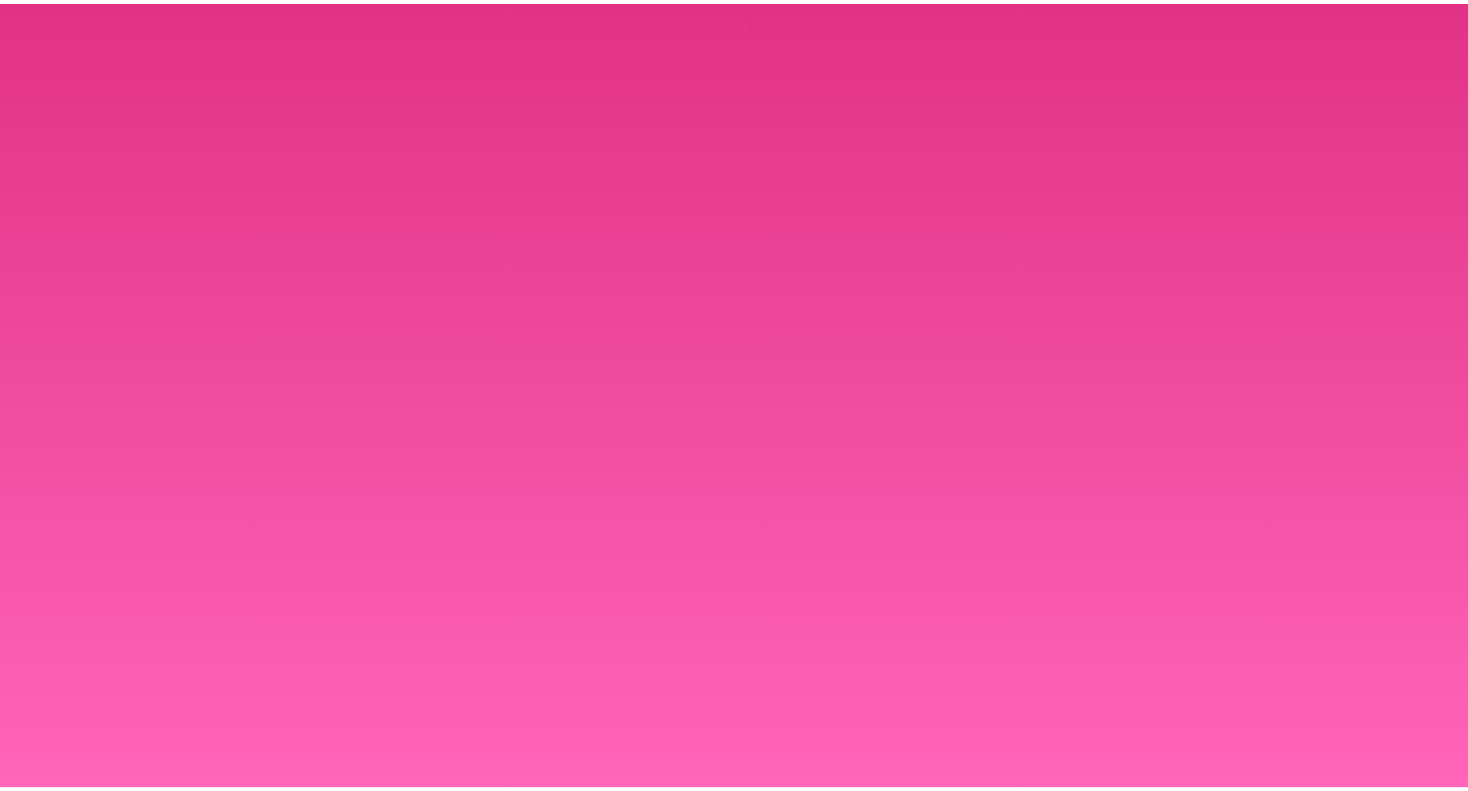 scroll, scrollTop: 0, scrollLeft: 0, axis: both 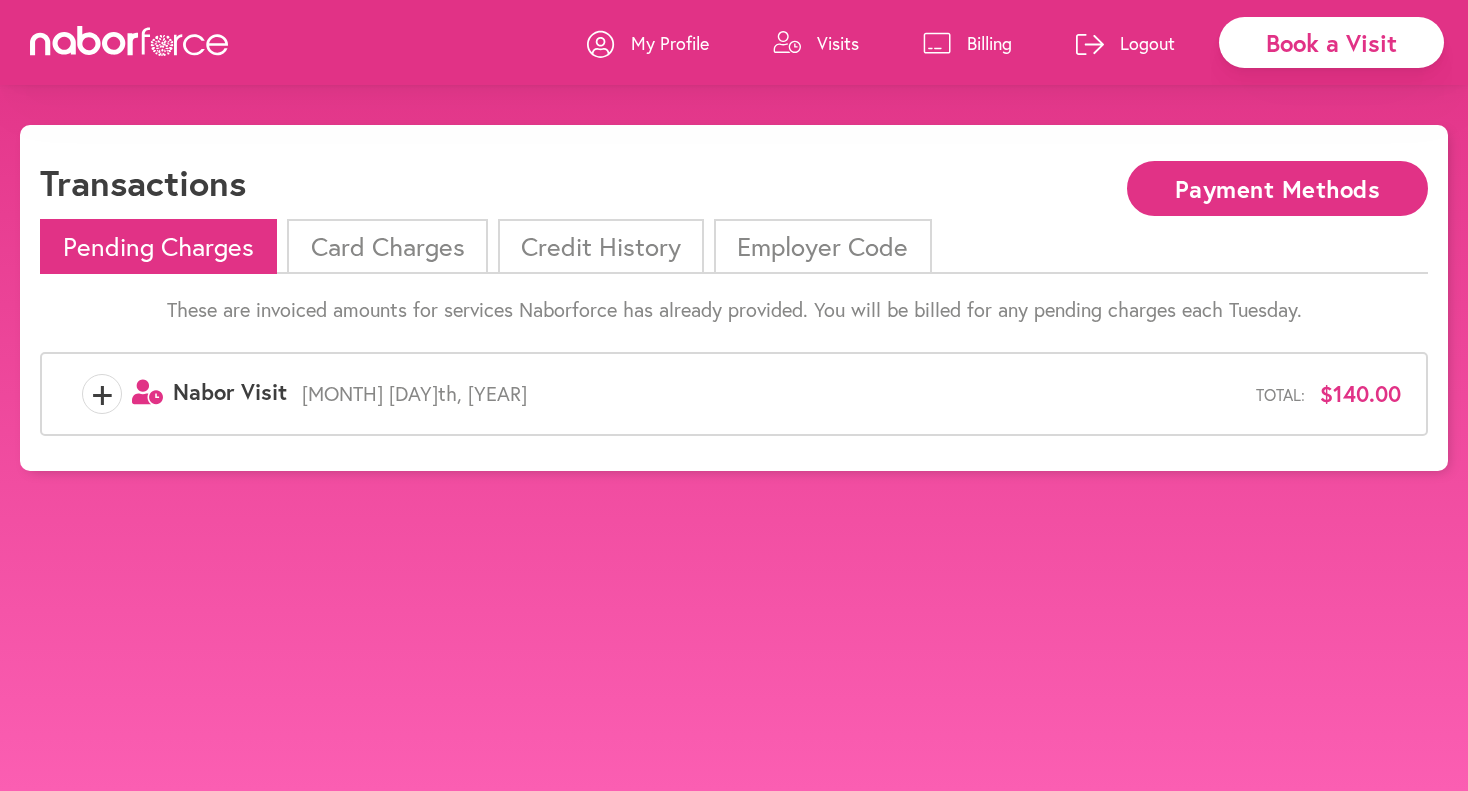 click on "Card Charges" at bounding box center (387, 246) 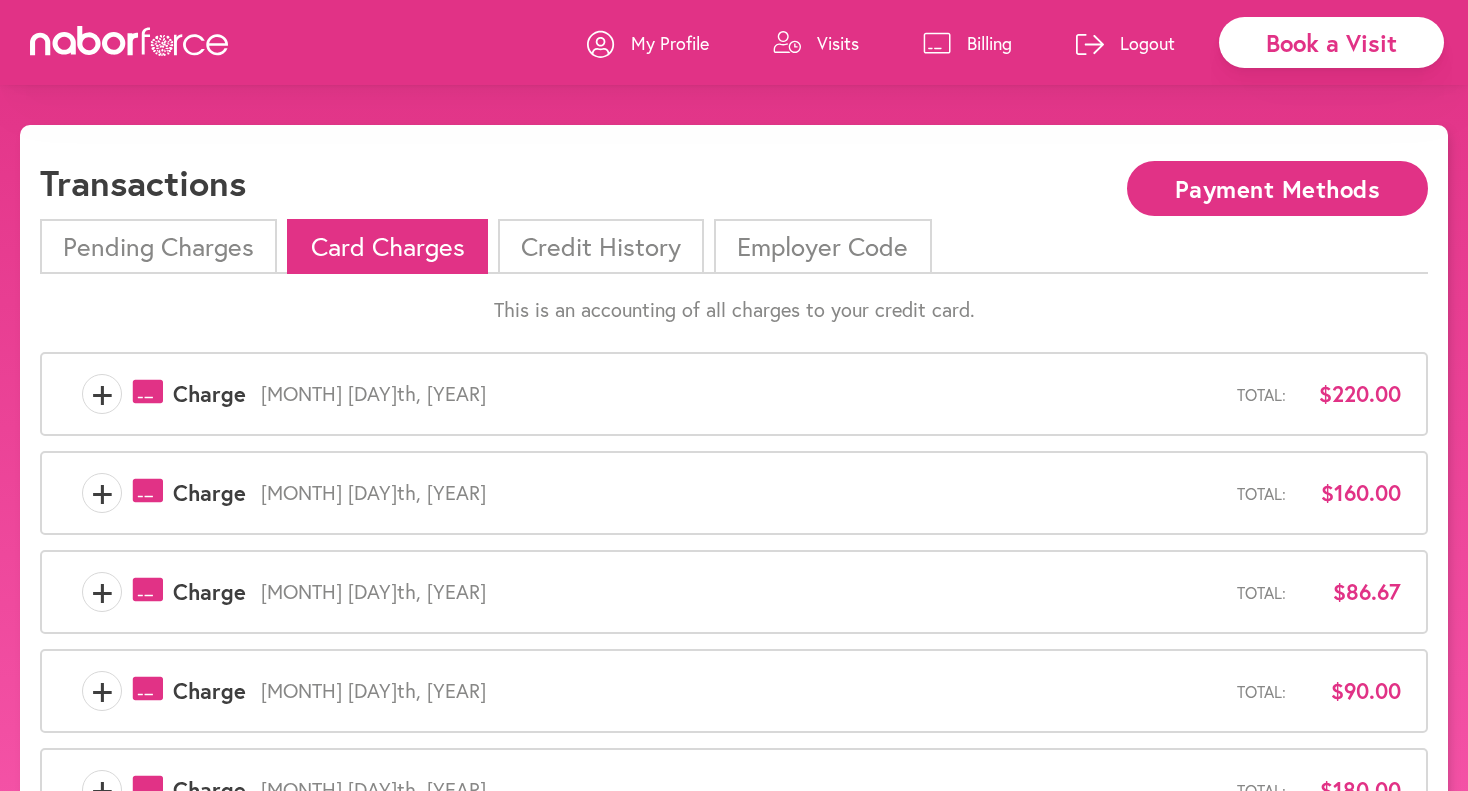 click on "Credit History" at bounding box center [601, 246] 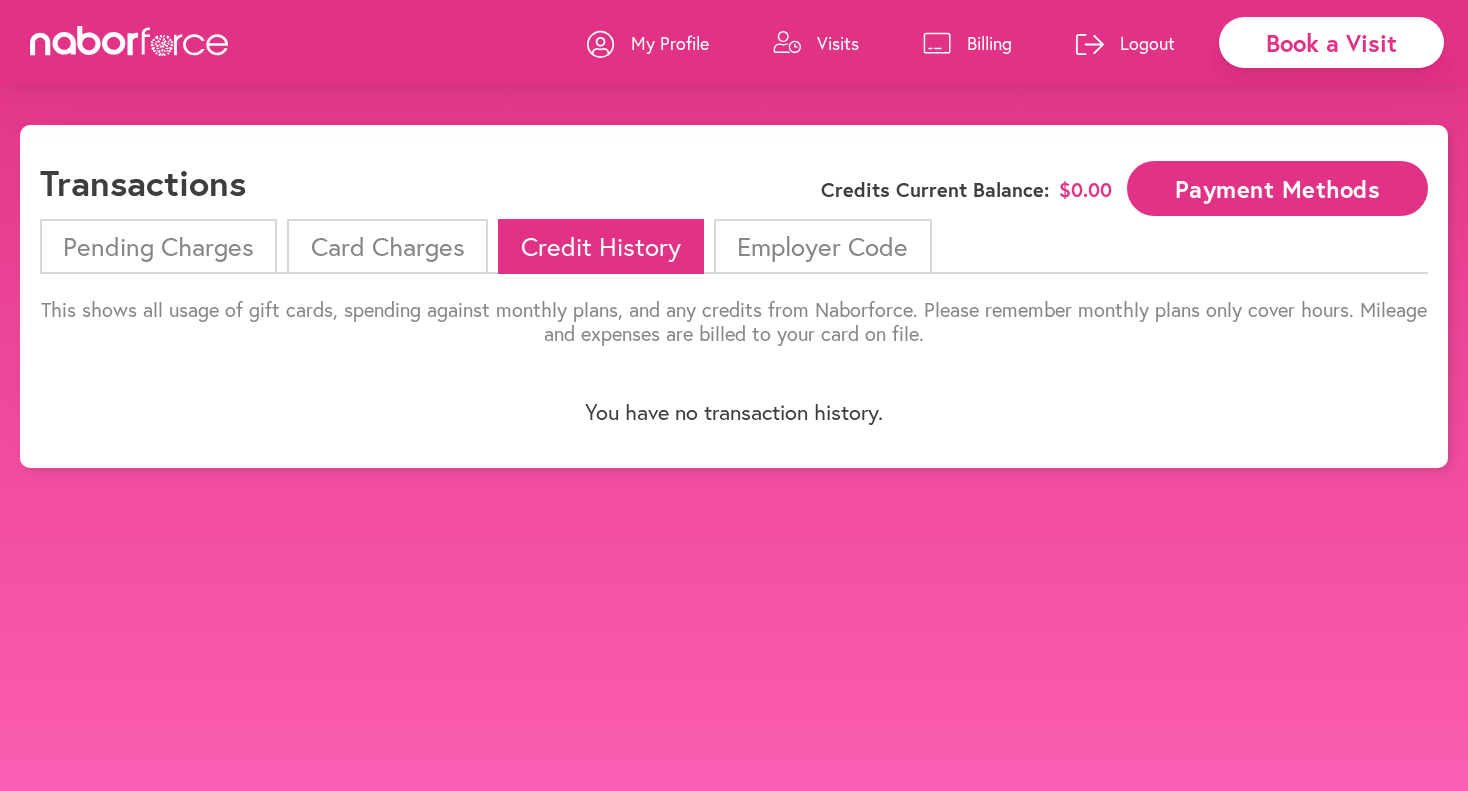 click on "Payment Methods" at bounding box center [1277, 188] 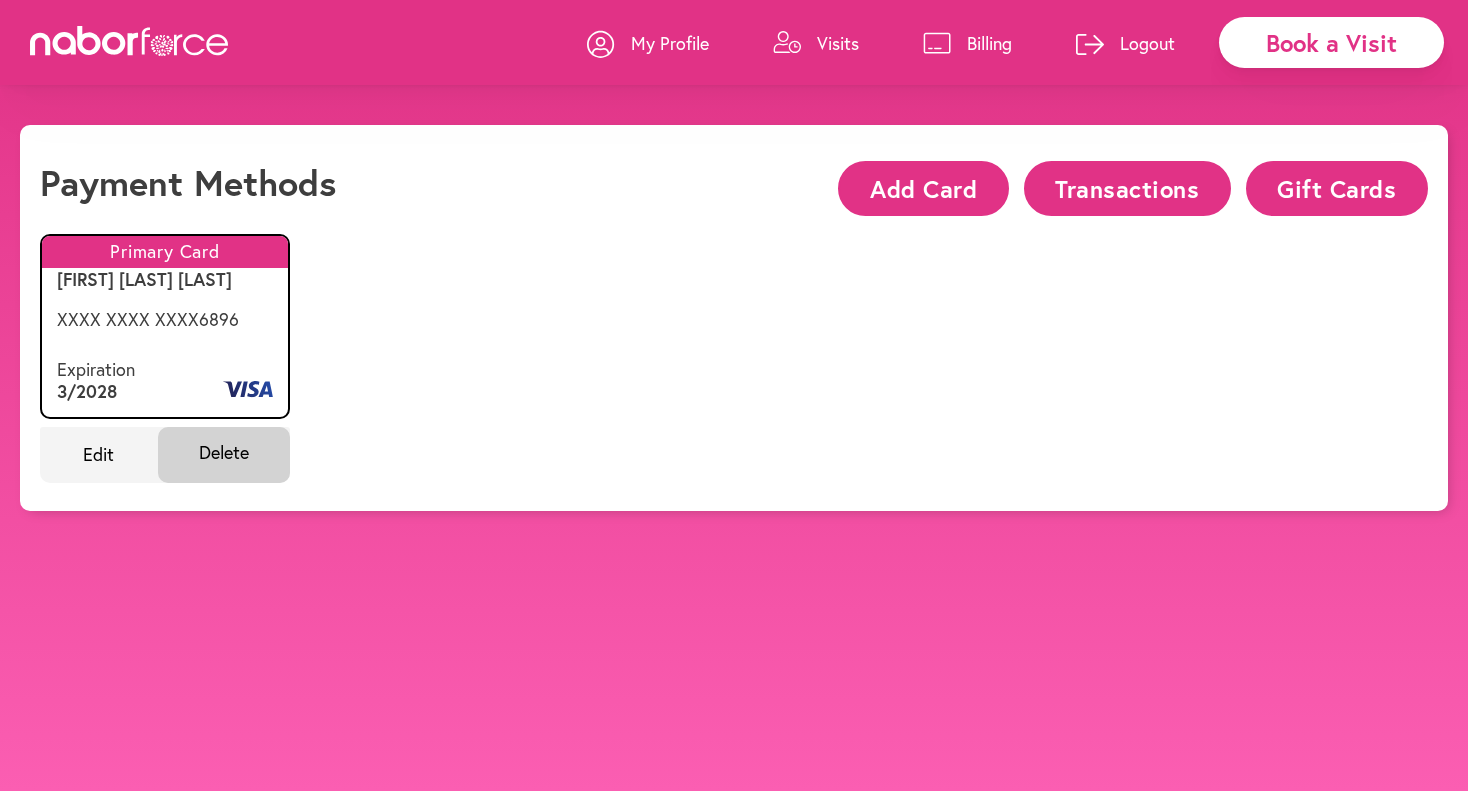 click on "Visits" at bounding box center [838, 43] 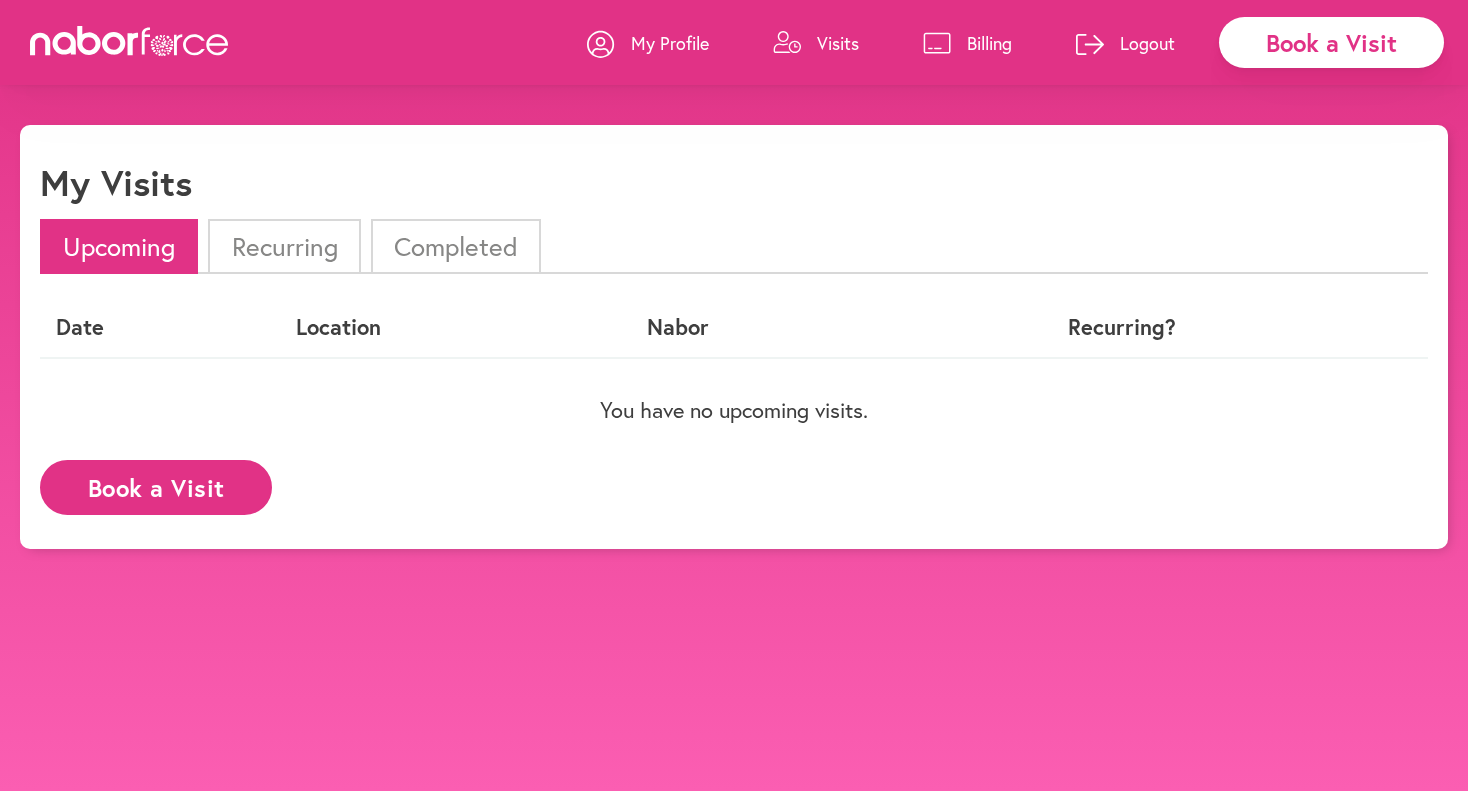 click on "Billing" at bounding box center [967, 43] 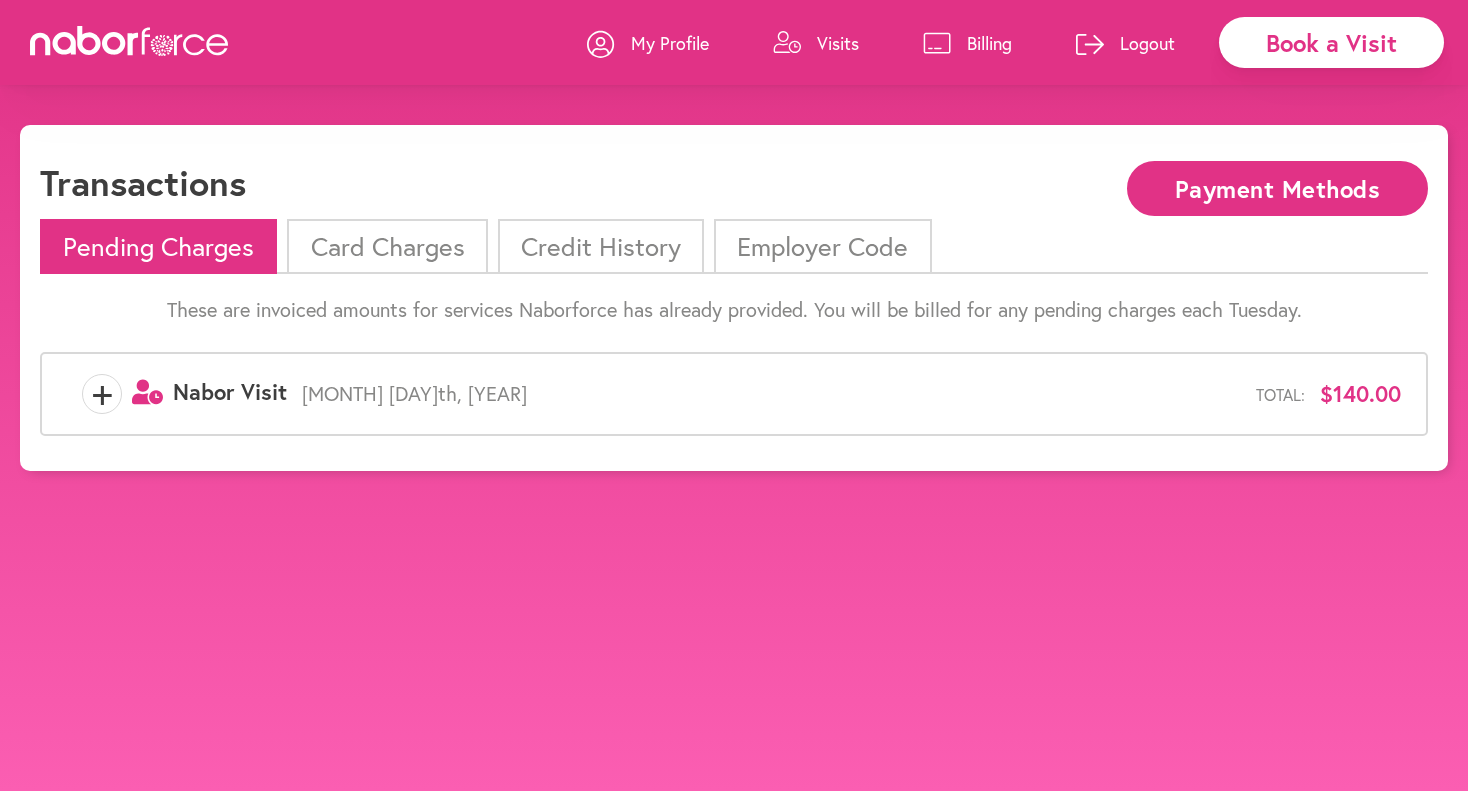 click on "Visits" at bounding box center [816, 43] 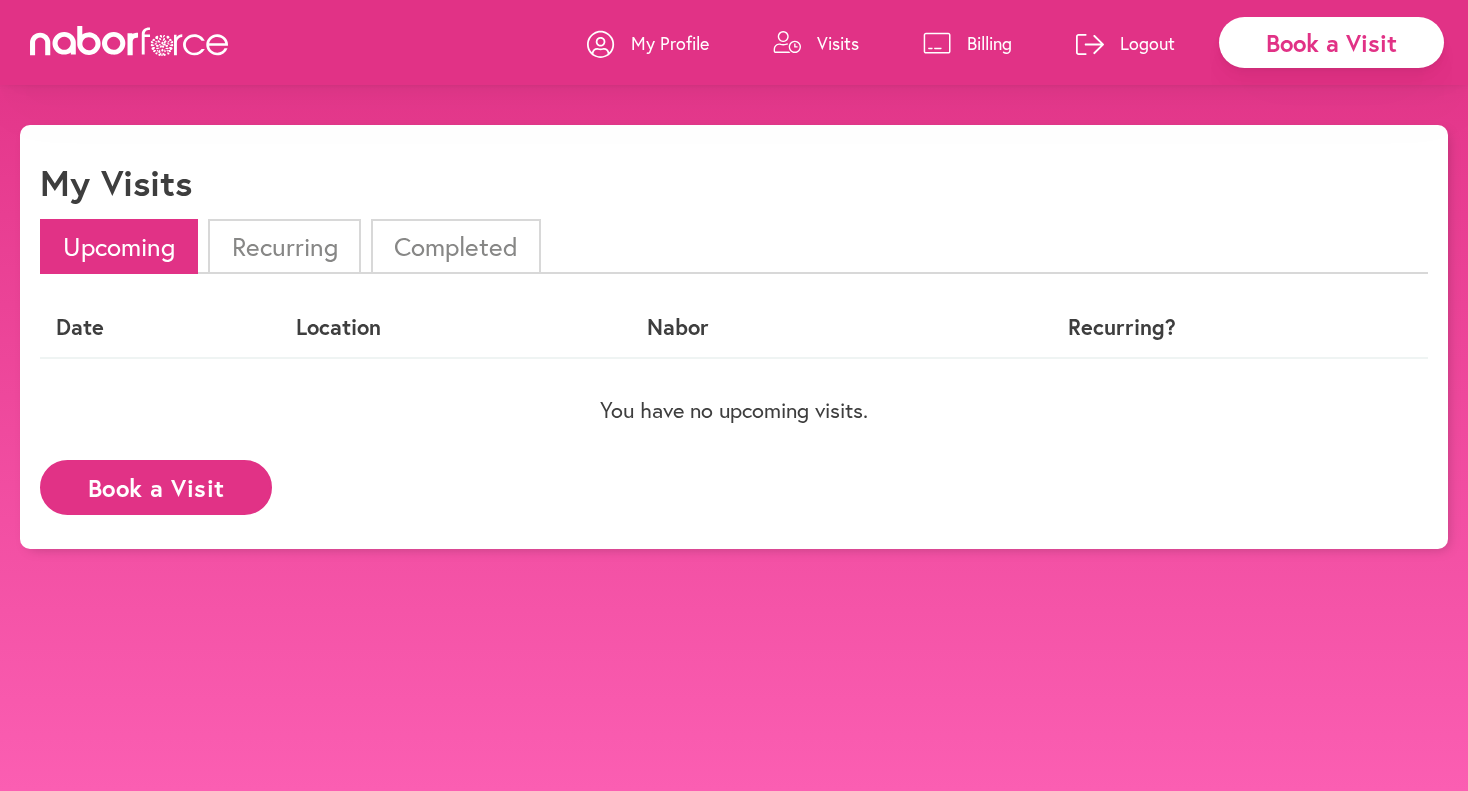 click on "Completed" at bounding box center [456, 246] 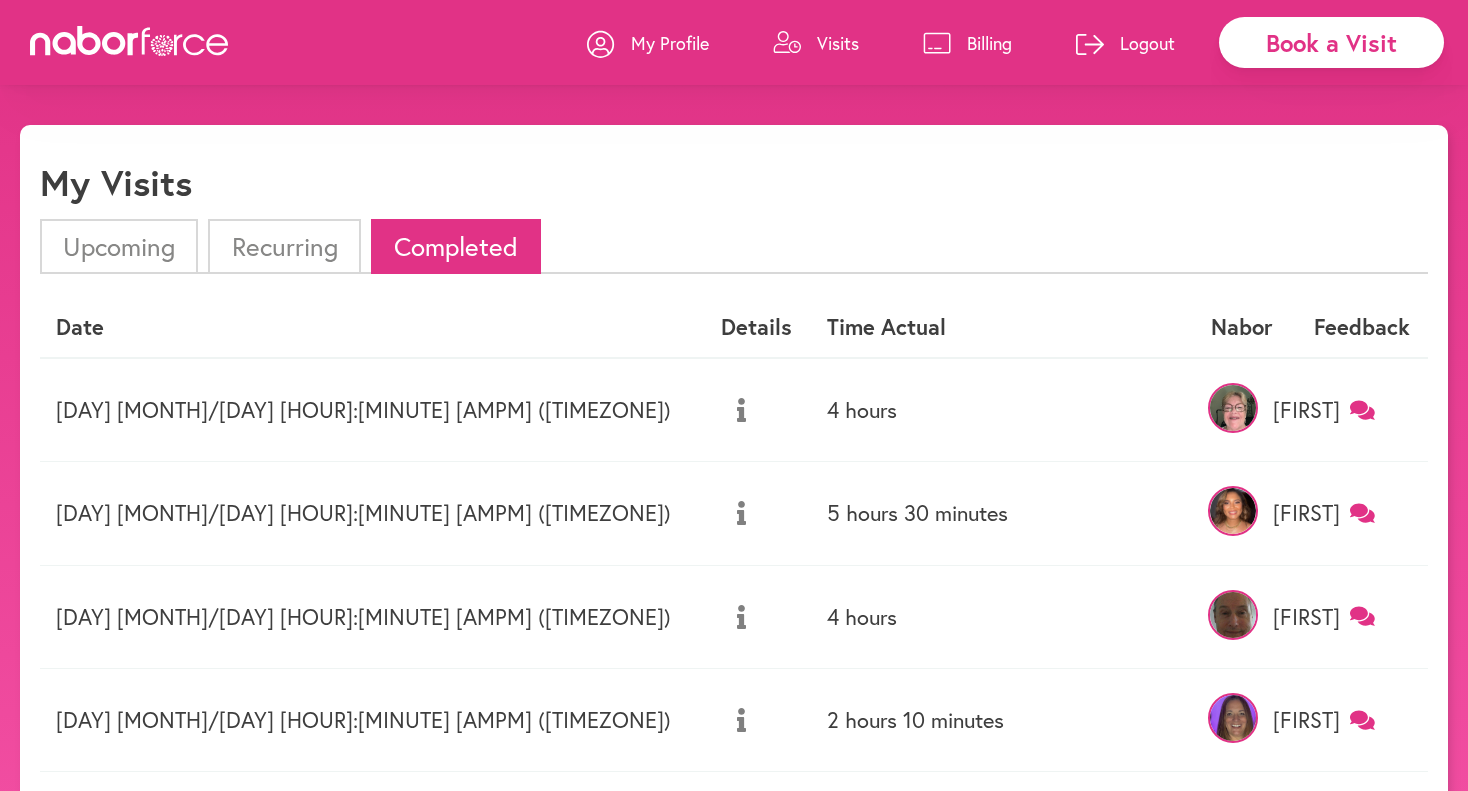 click 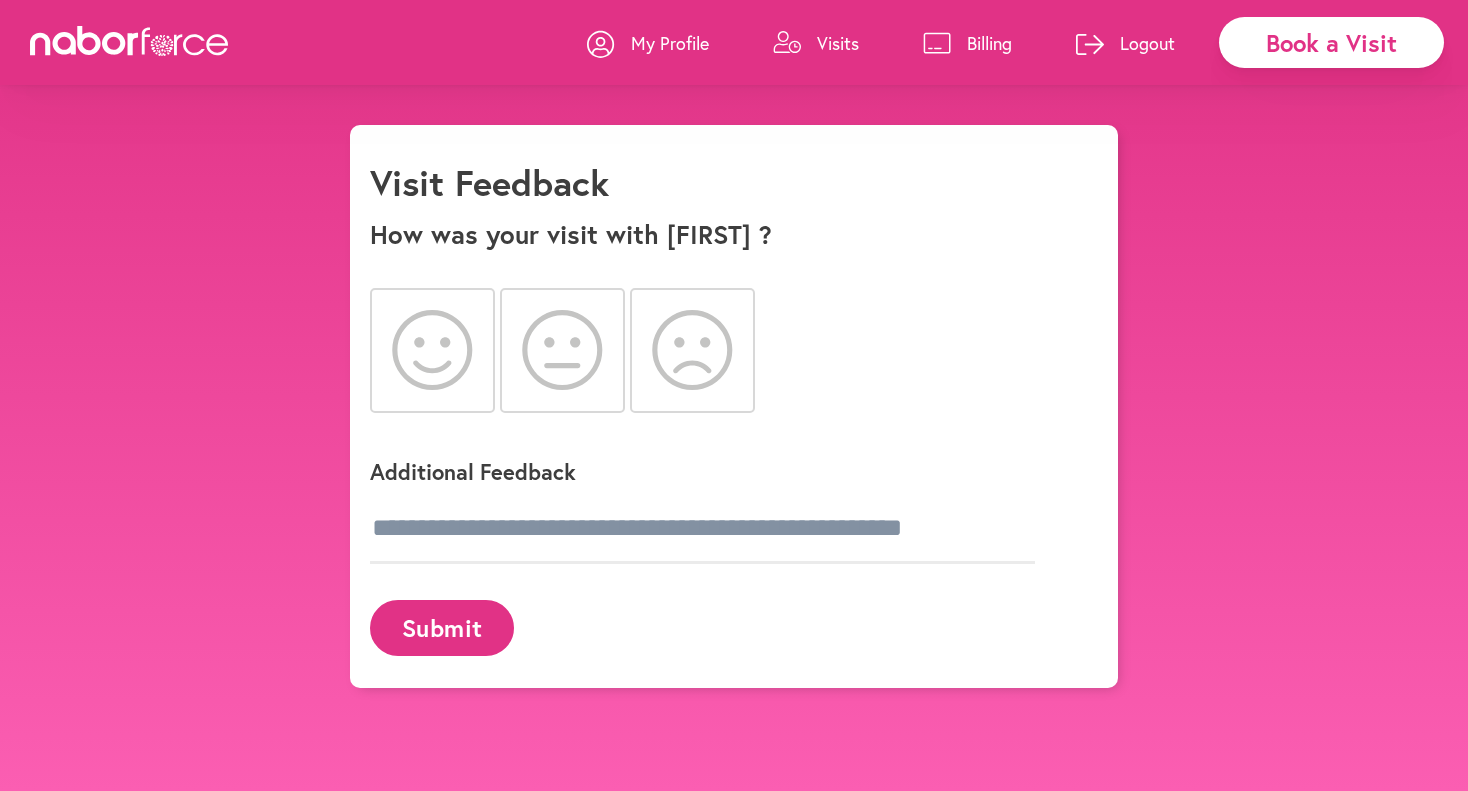 click at bounding box center (432, 350) 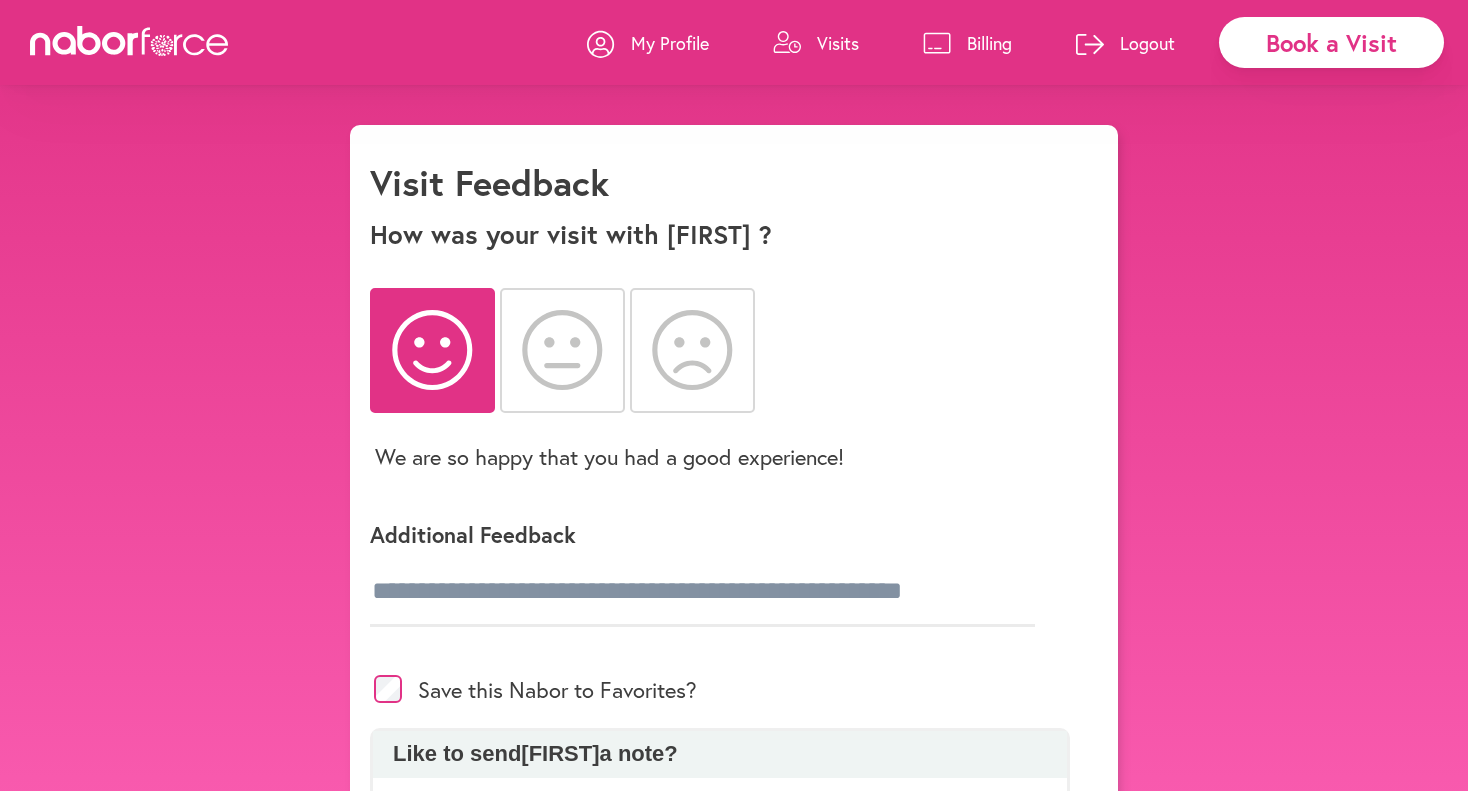 click on "Additional Feedback" at bounding box center (720, 534) 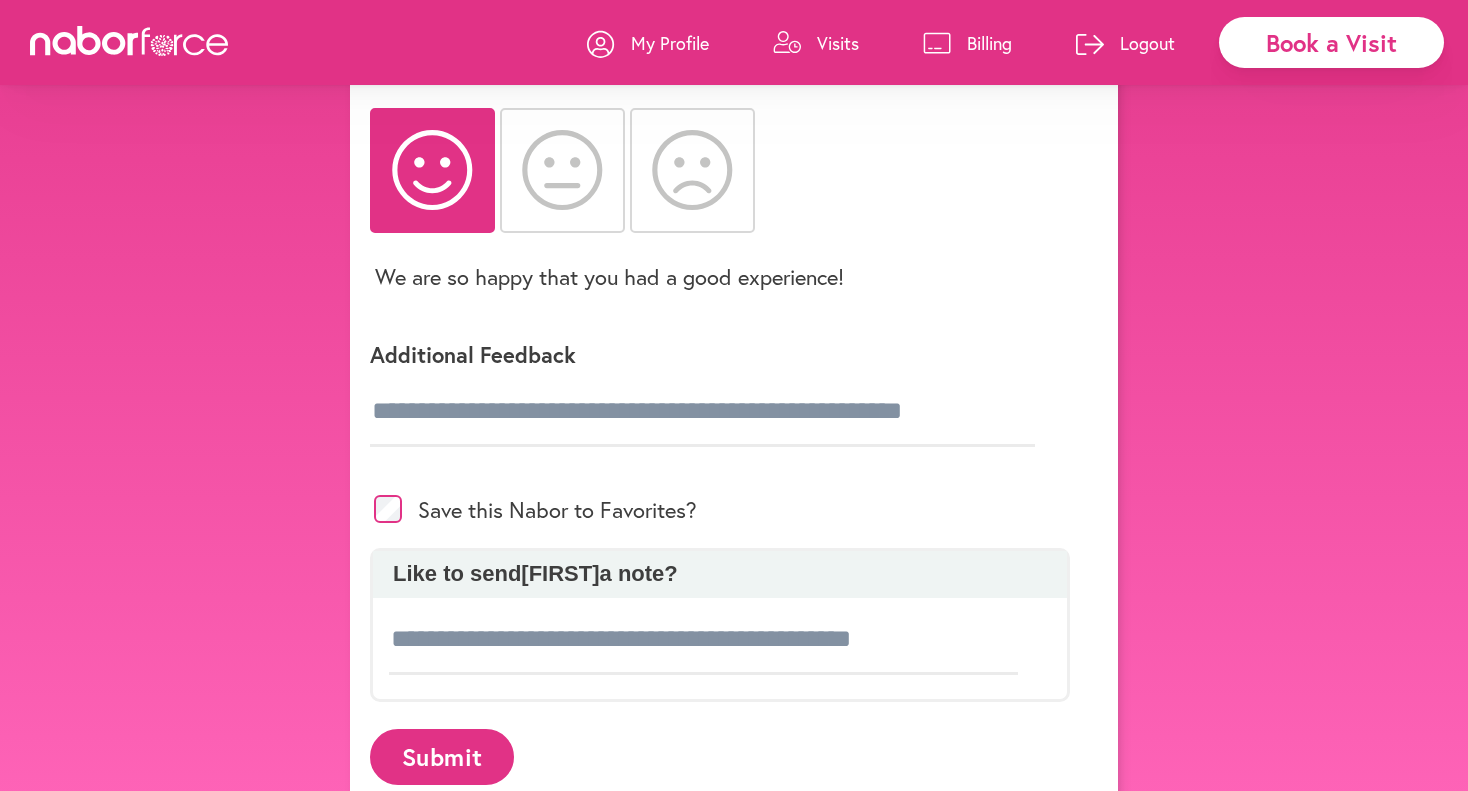 scroll, scrollTop: 175, scrollLeft: 0, axis: vertical 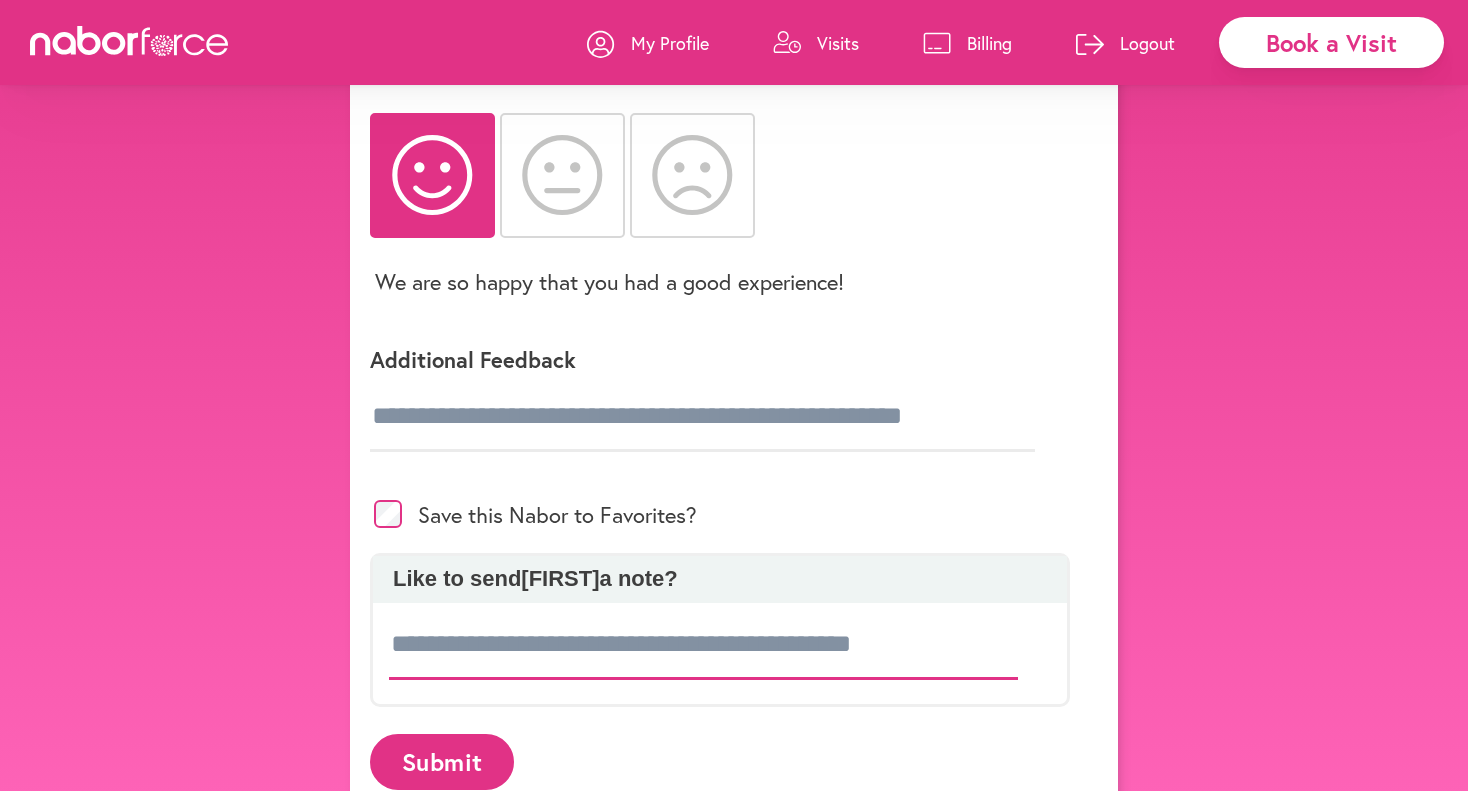 click at bounding box center [703, 645] 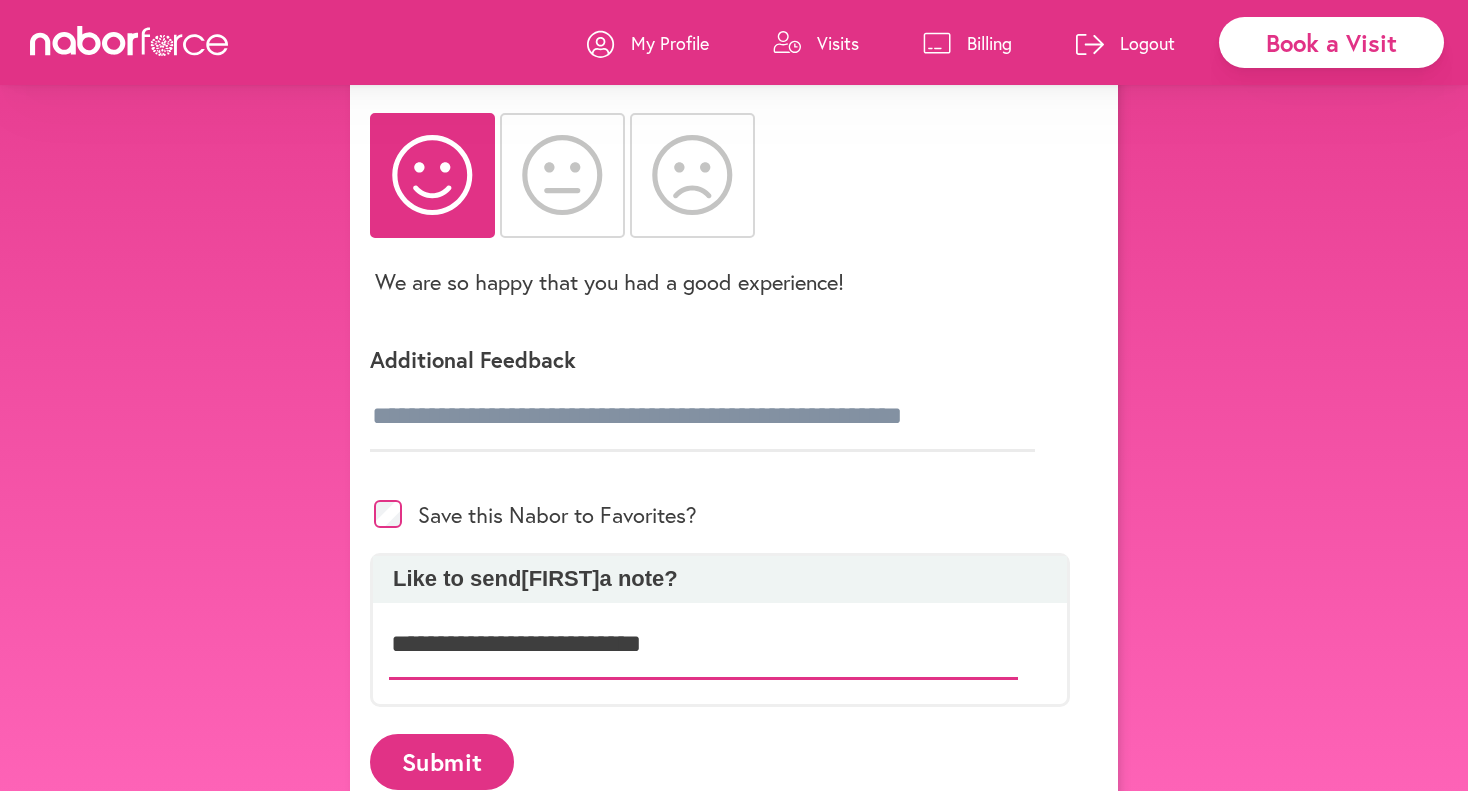 type on "**********" 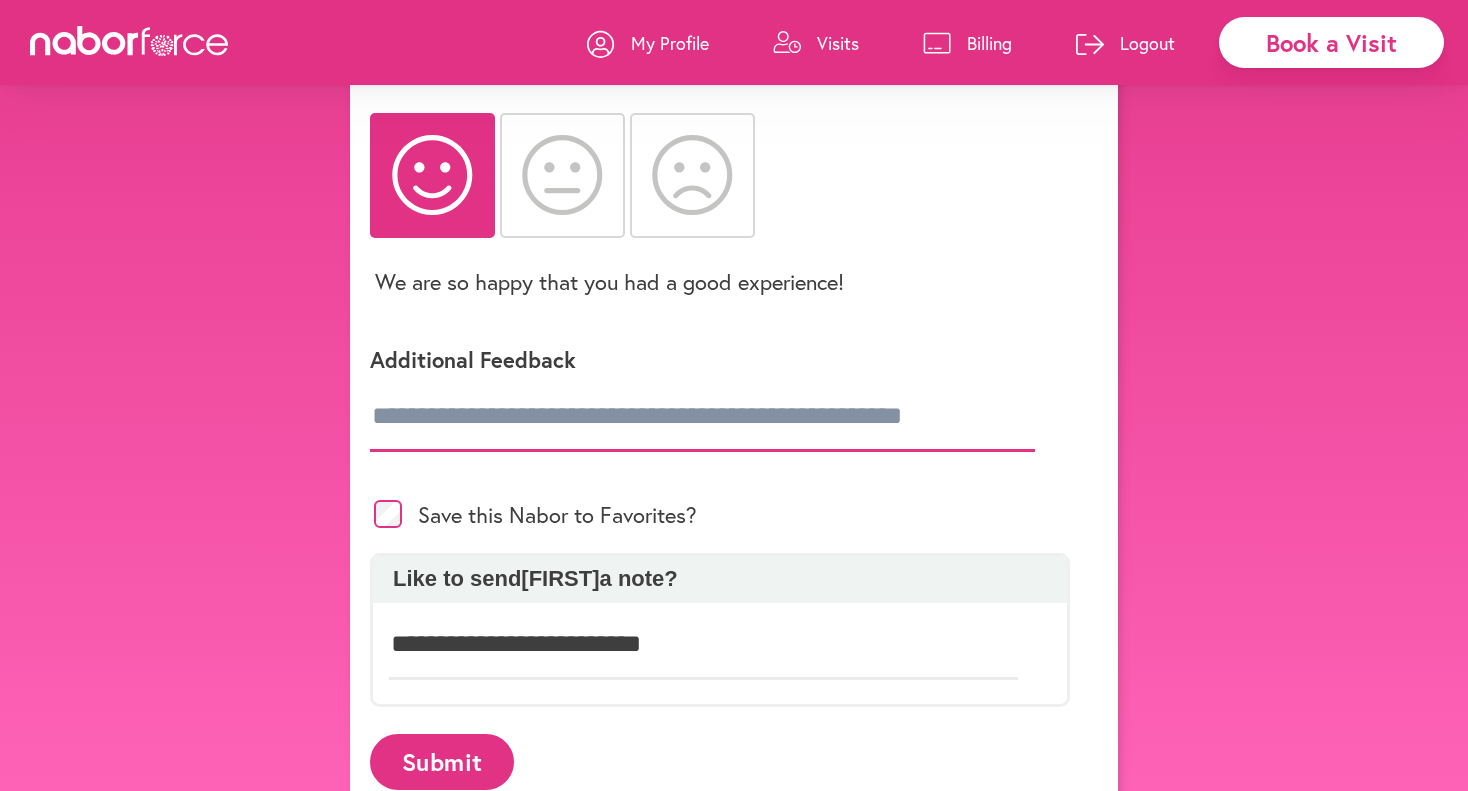 click at bounding box center [702, 417] 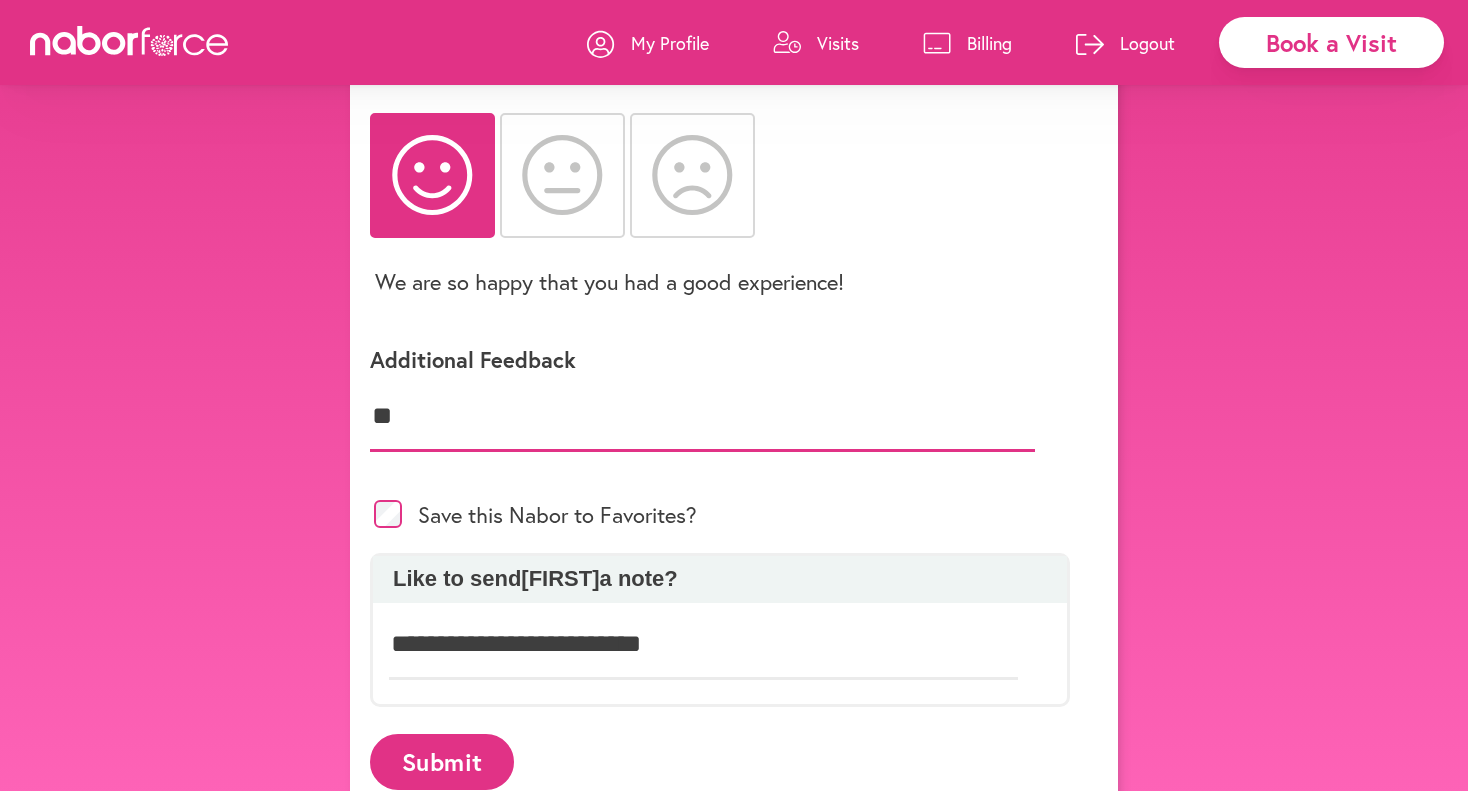 type on "*" 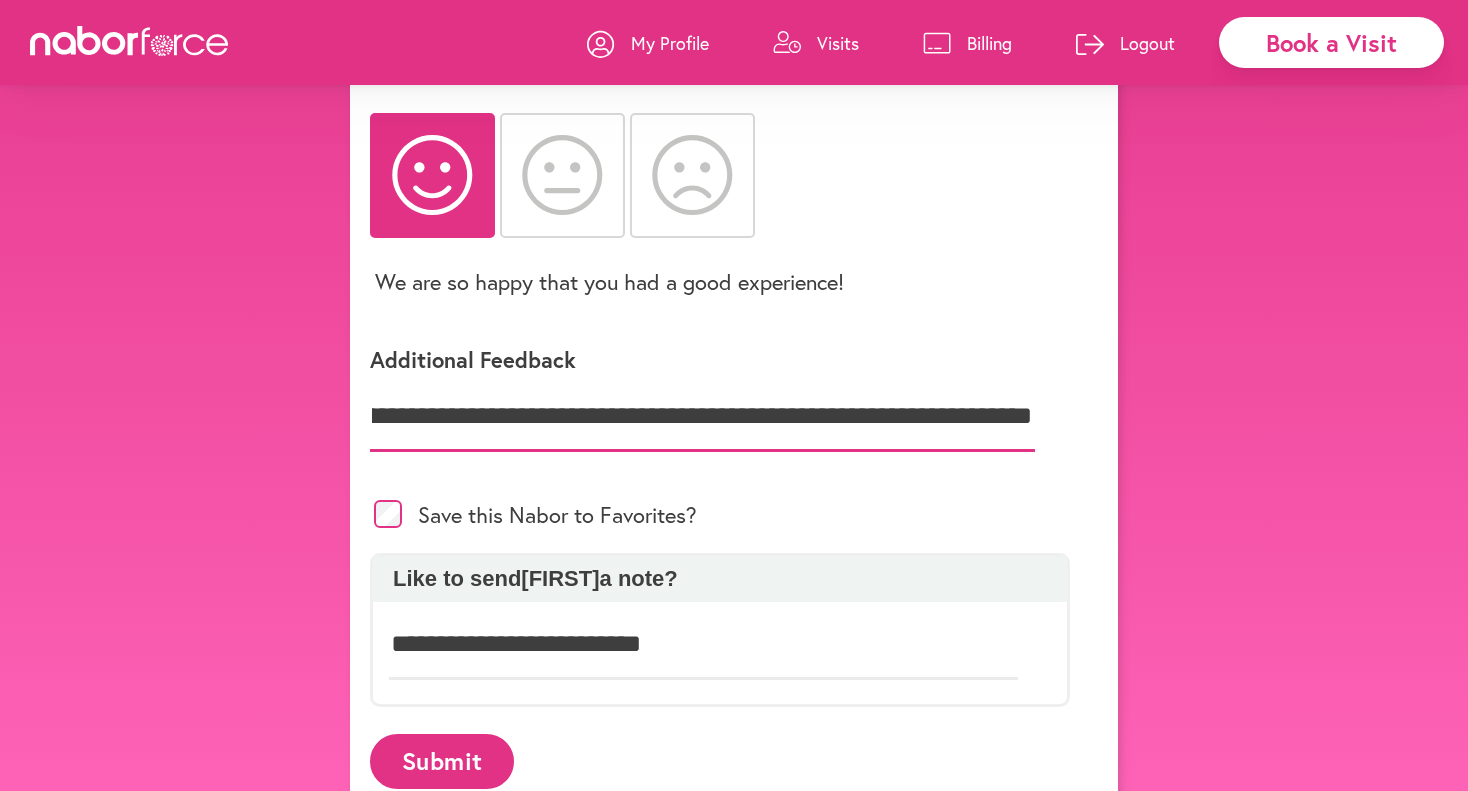 scroll, scrollTop: 0, scrollLeft: 344, axis: horizontal 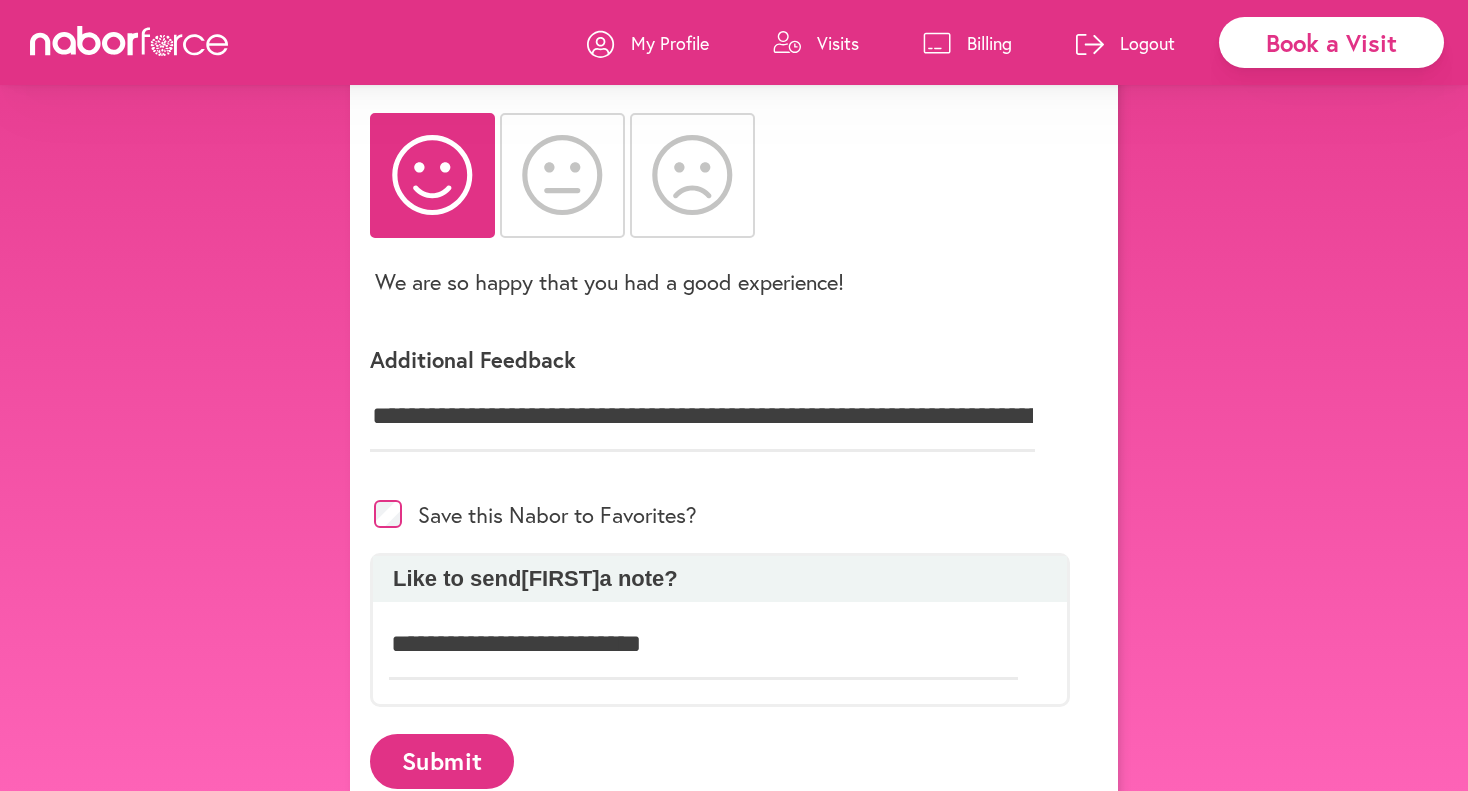 click on "Submit" at bounding box center (442, 761) 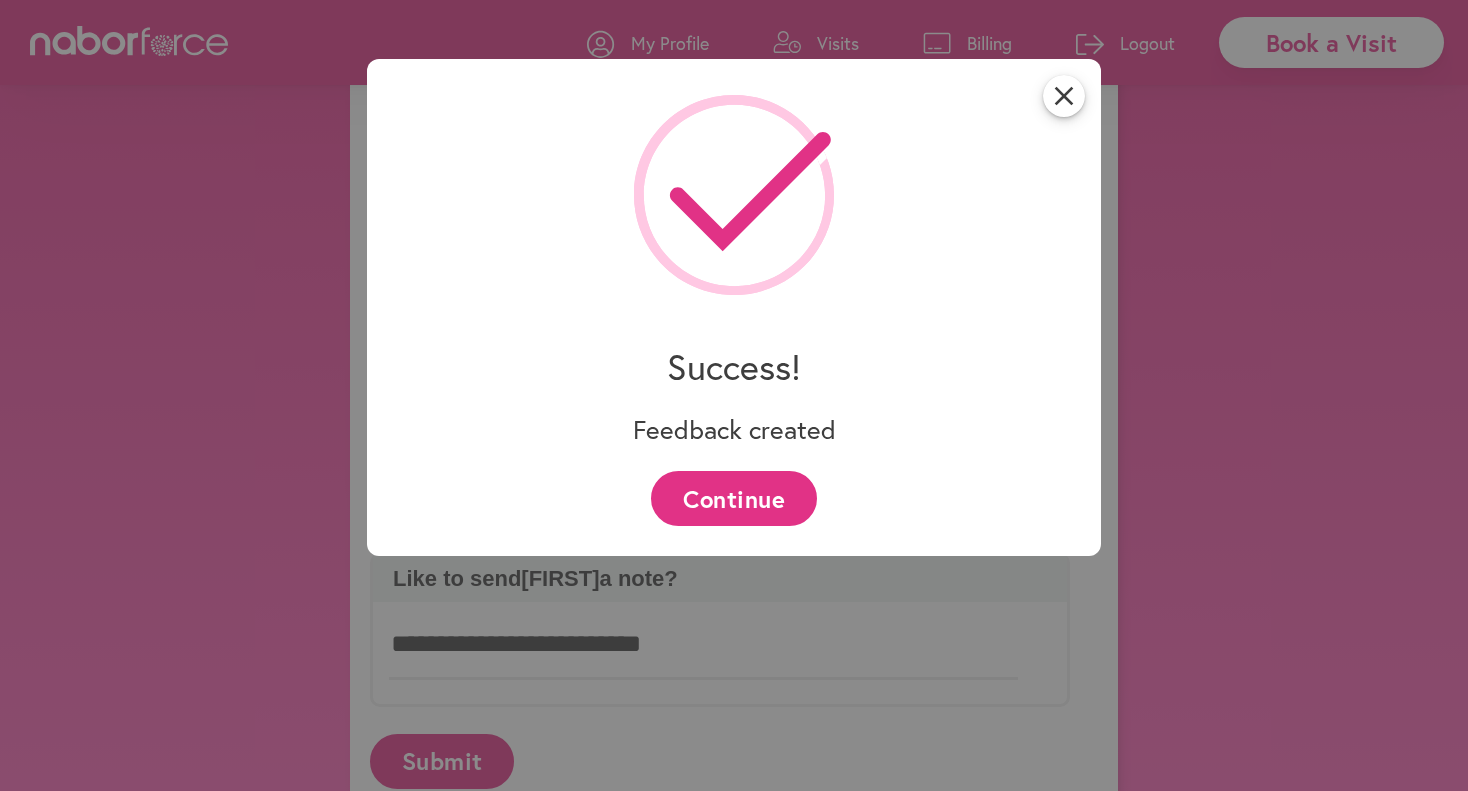 click on "Continue" at bounding box center [733, 498] 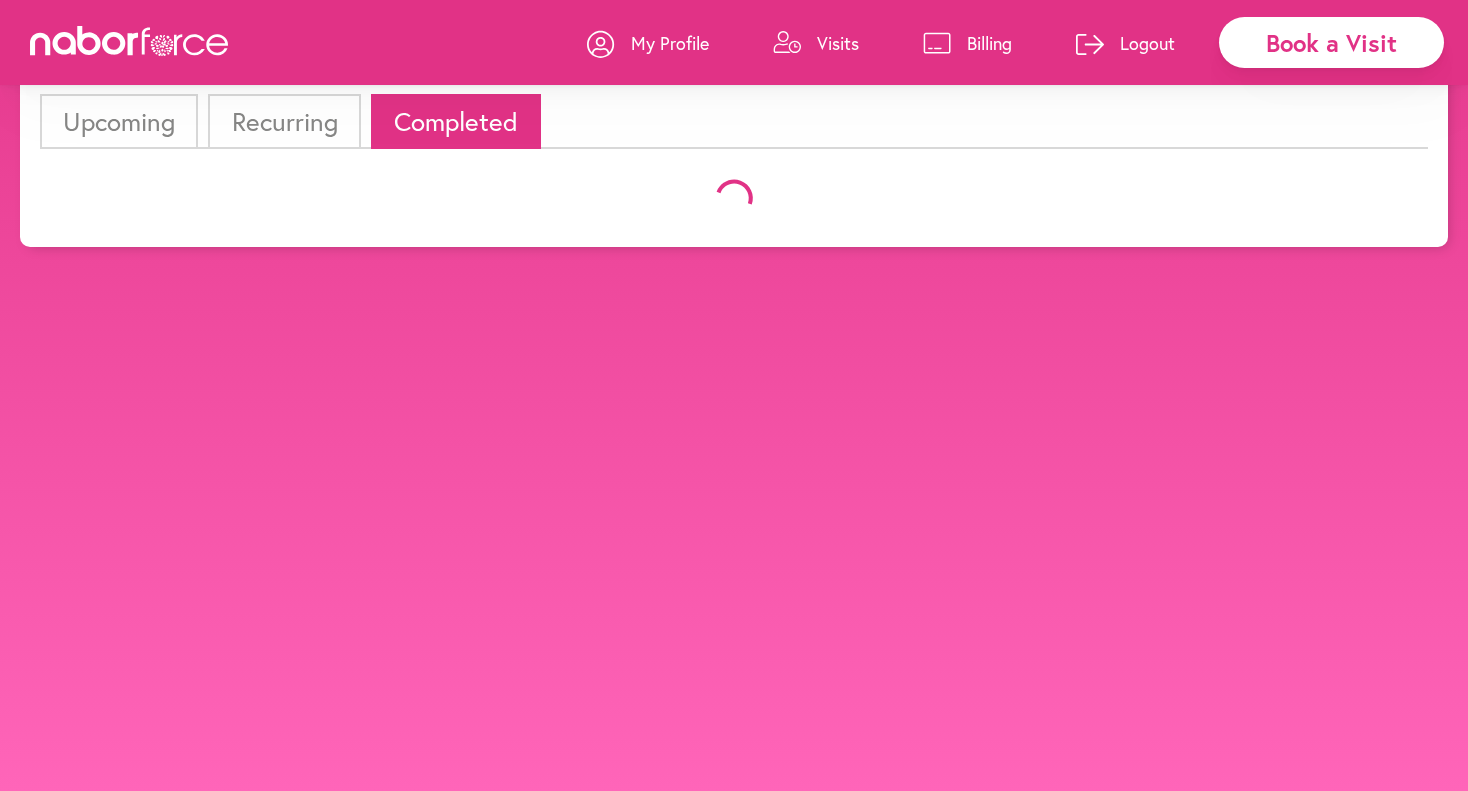 scroll, scrollTop: 0, scrollLeft: 0, axis: both 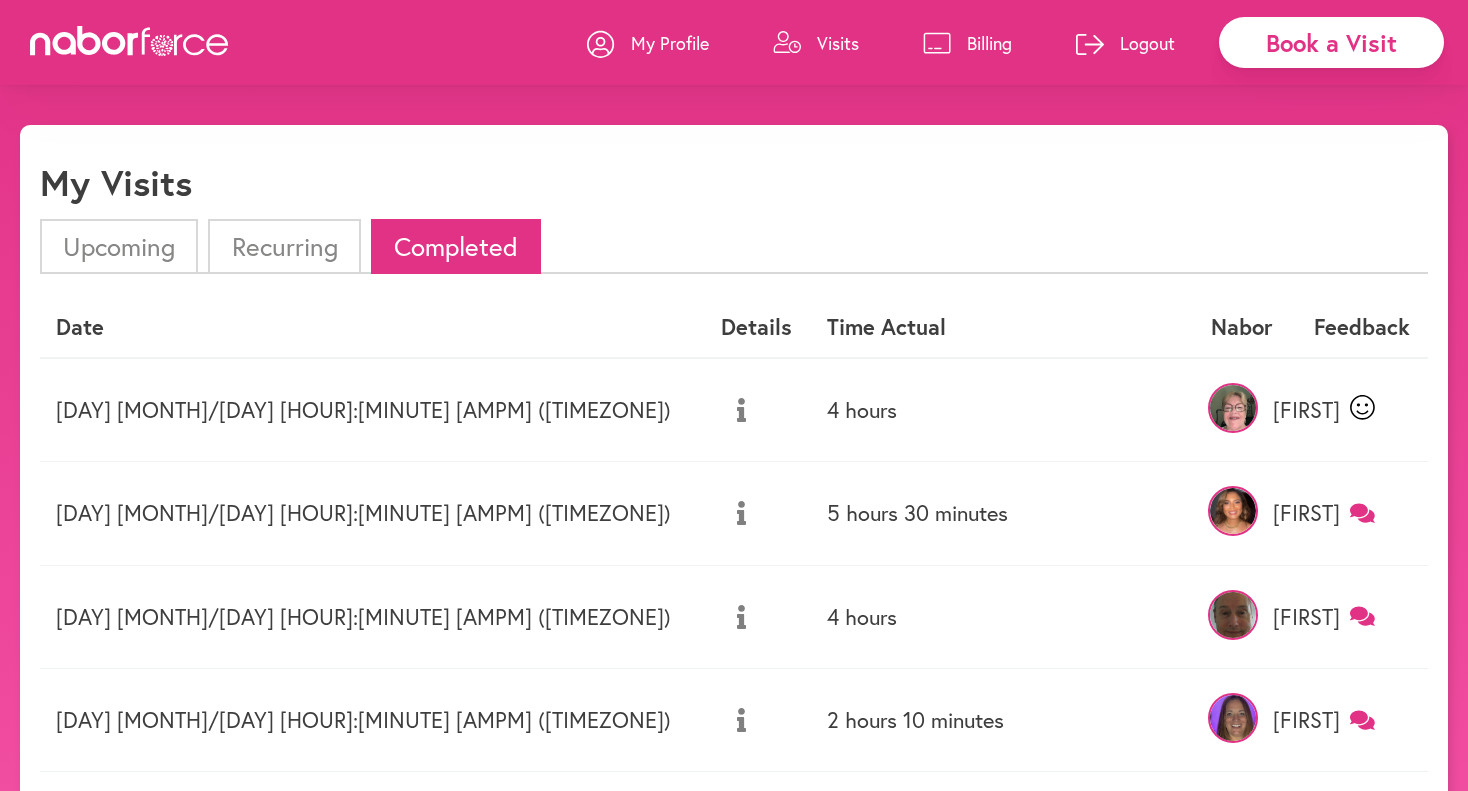 click on "5 hours 30 minutes" at bounding box center (1002, 513) 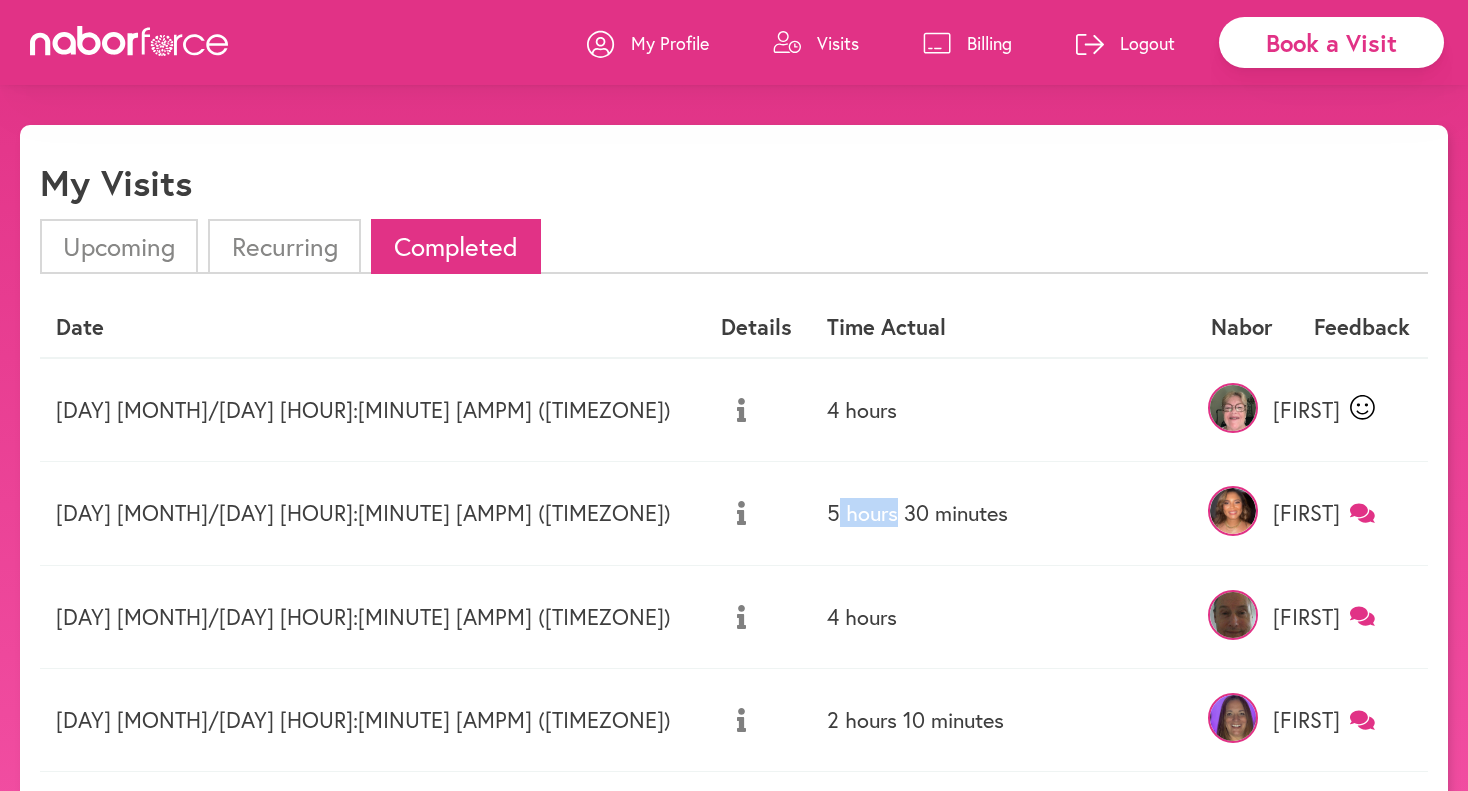 click on "5 hours 30 minutes" at bounding box center [1002, 513] 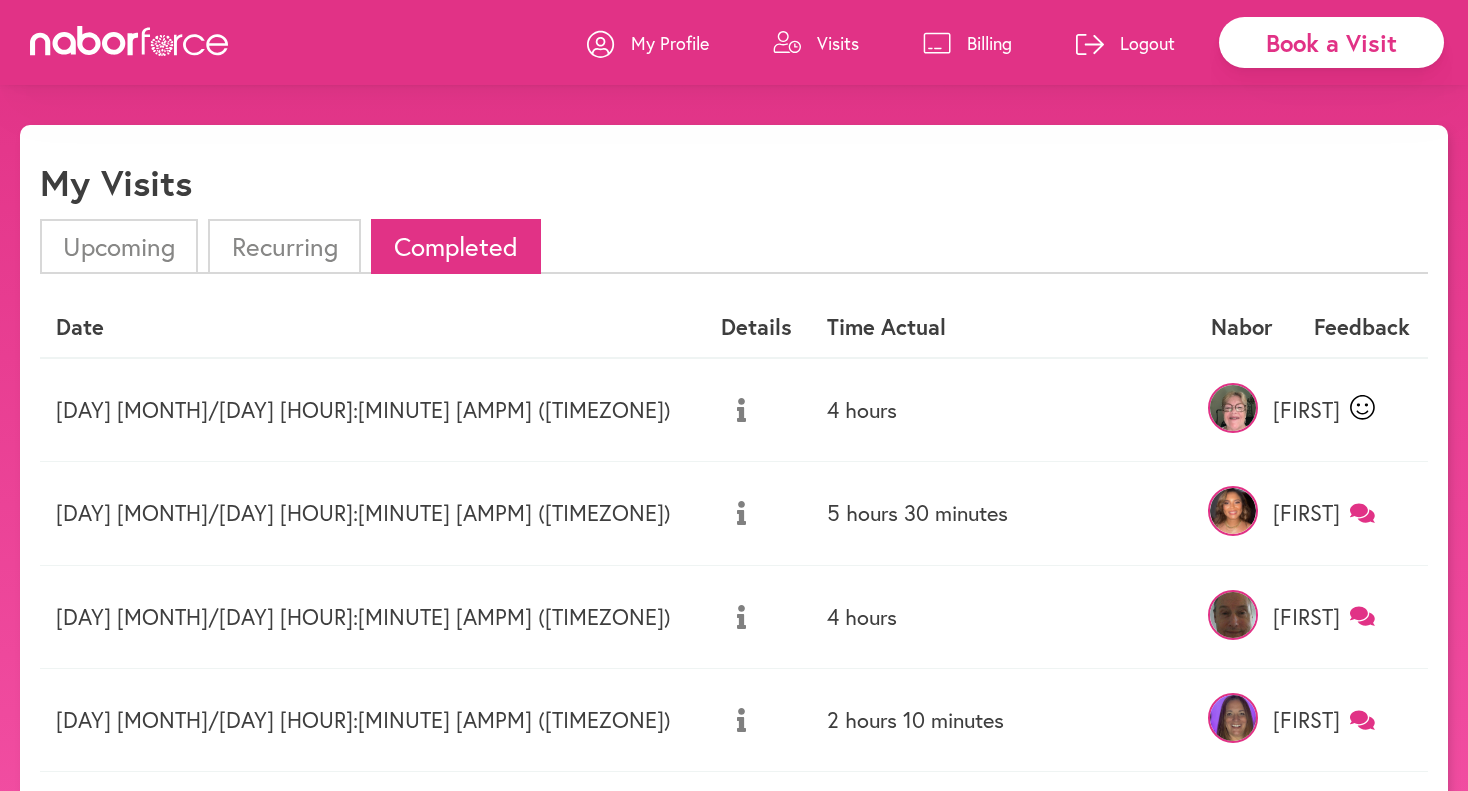 click on "Monday 08/04 2:00 PM (EDT)" at bounding box center (372, 410) 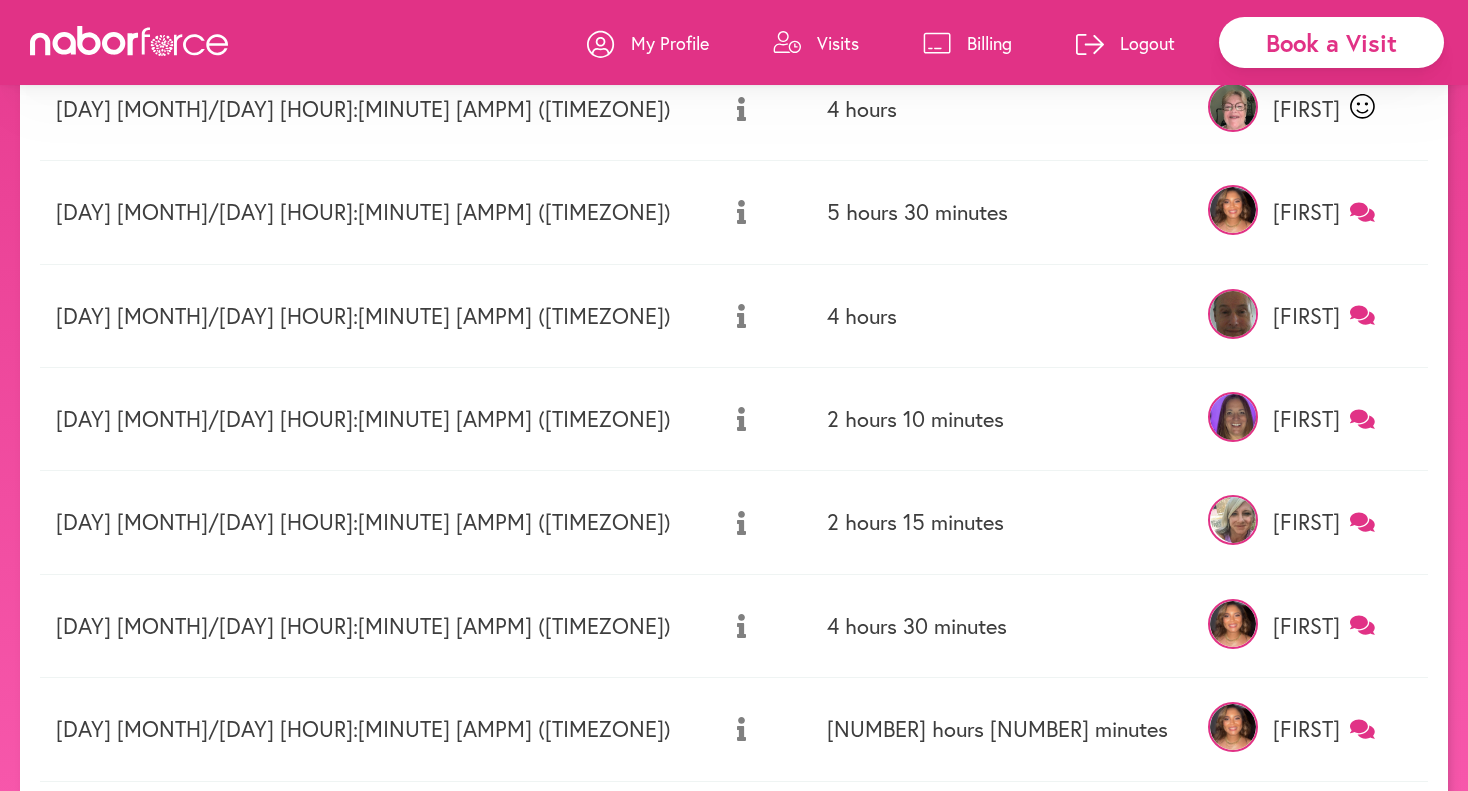 scroll, scrollTop: 0, scrollLeft: 0, axis: both 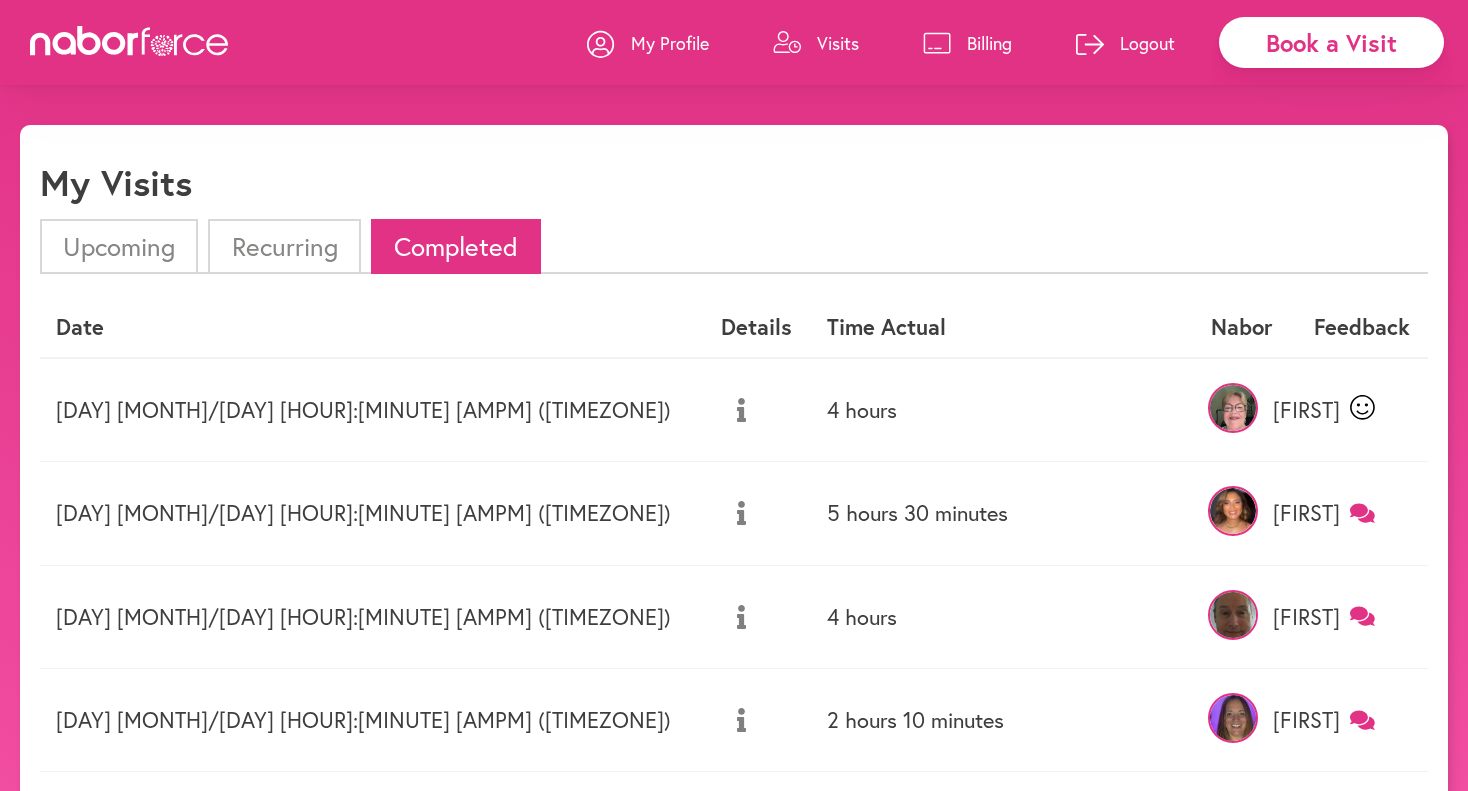 click on "Visits" at bounding box center (816, 43) 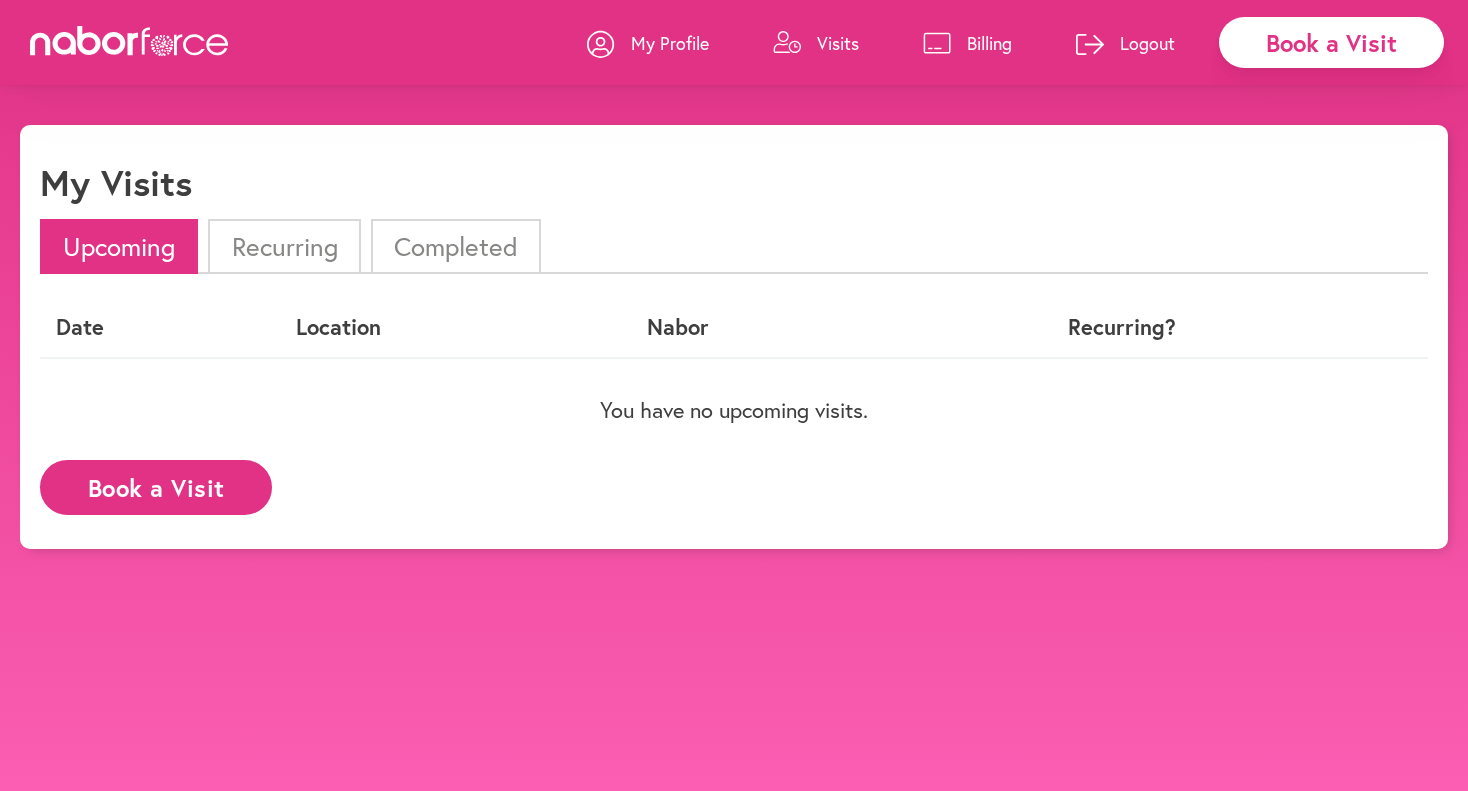 click on "Book a Visit" at bounding box center [156, 487] 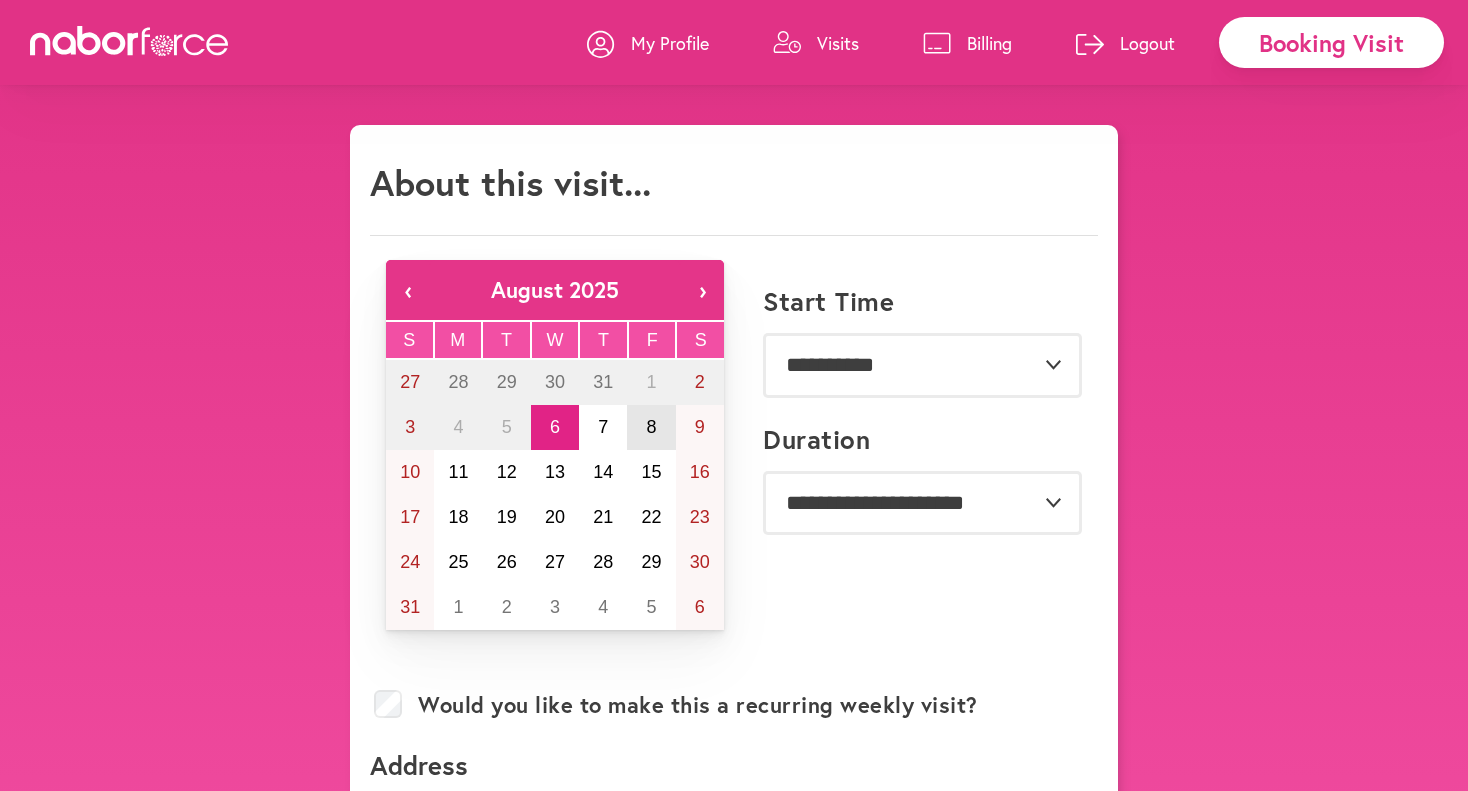 click on "8" at bounding box center (652, 427) 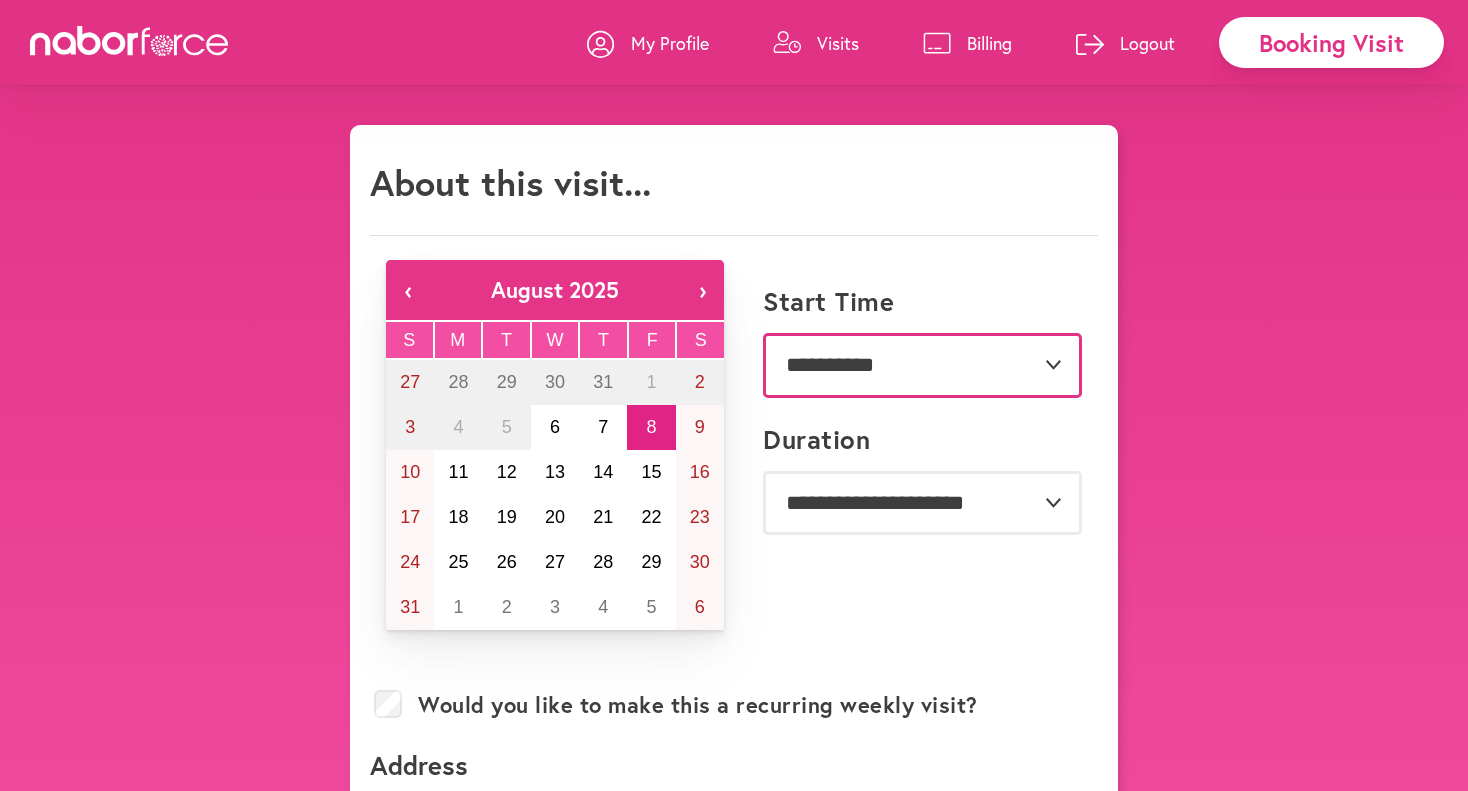 click on "**********" at bounding box center (922, 365) 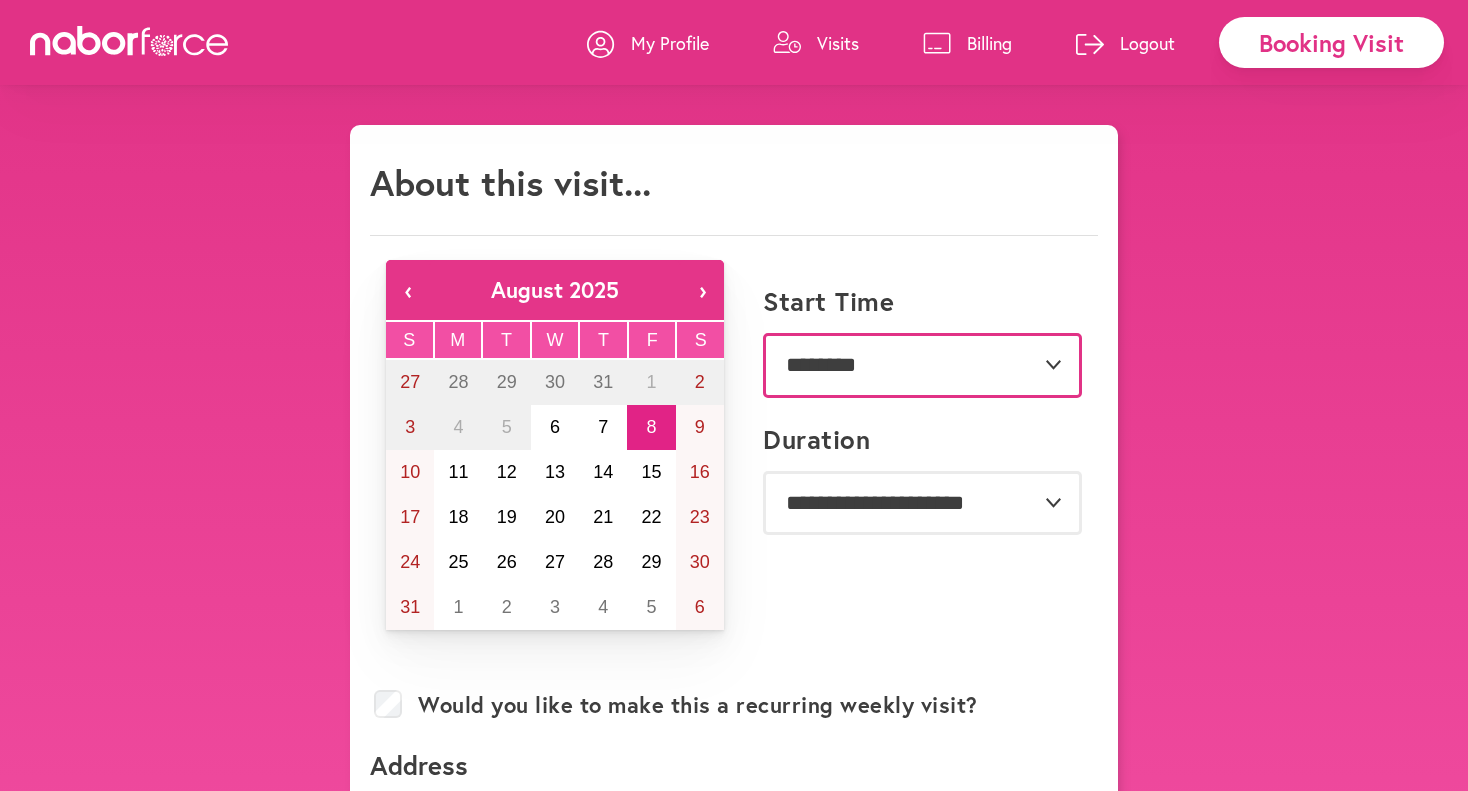 click on "**********" at bounding box center [922, 365] 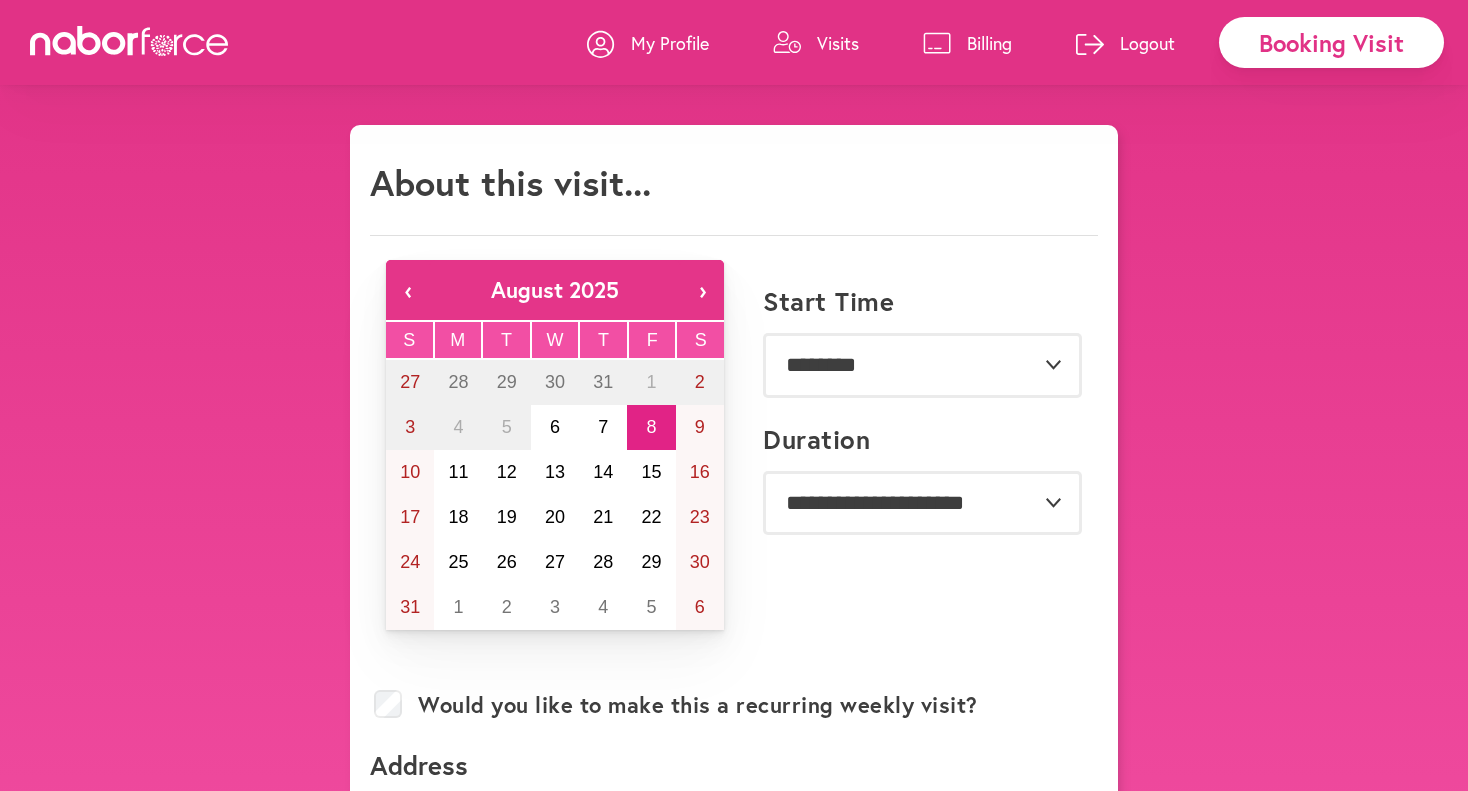 click on "**********" at bounding box center [913, 340] 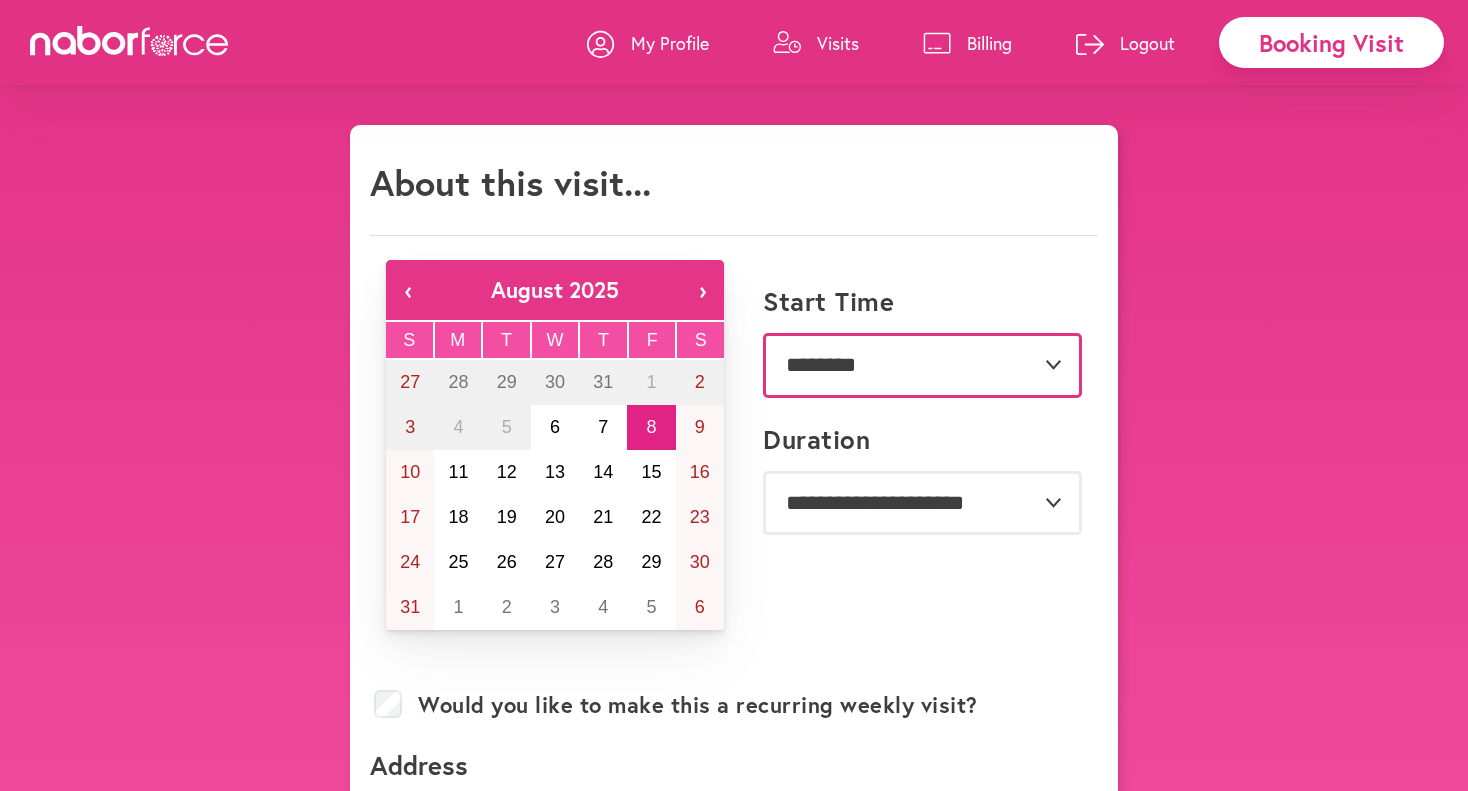 click on "**********" at bounding box center (922, 365) 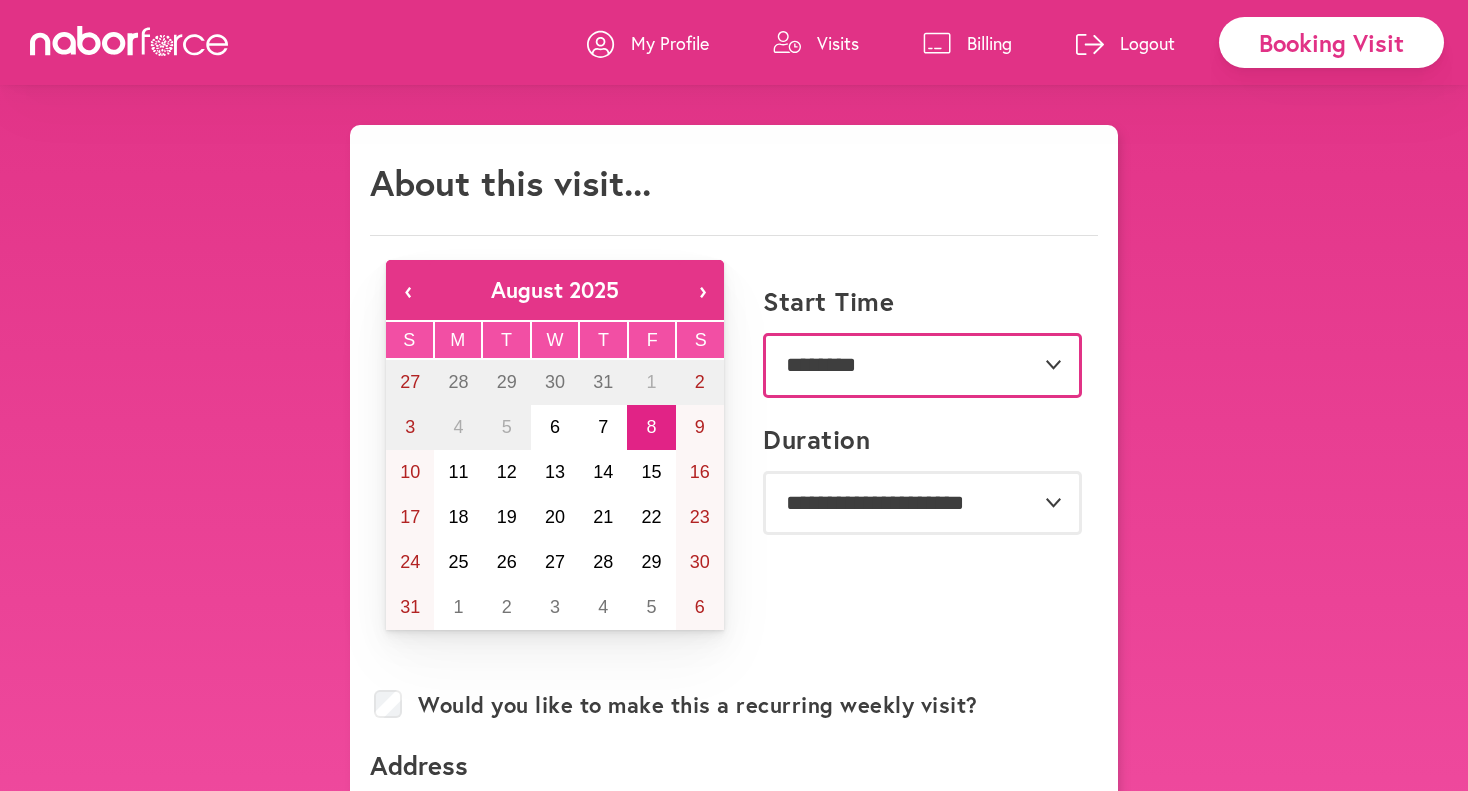 select on "********" 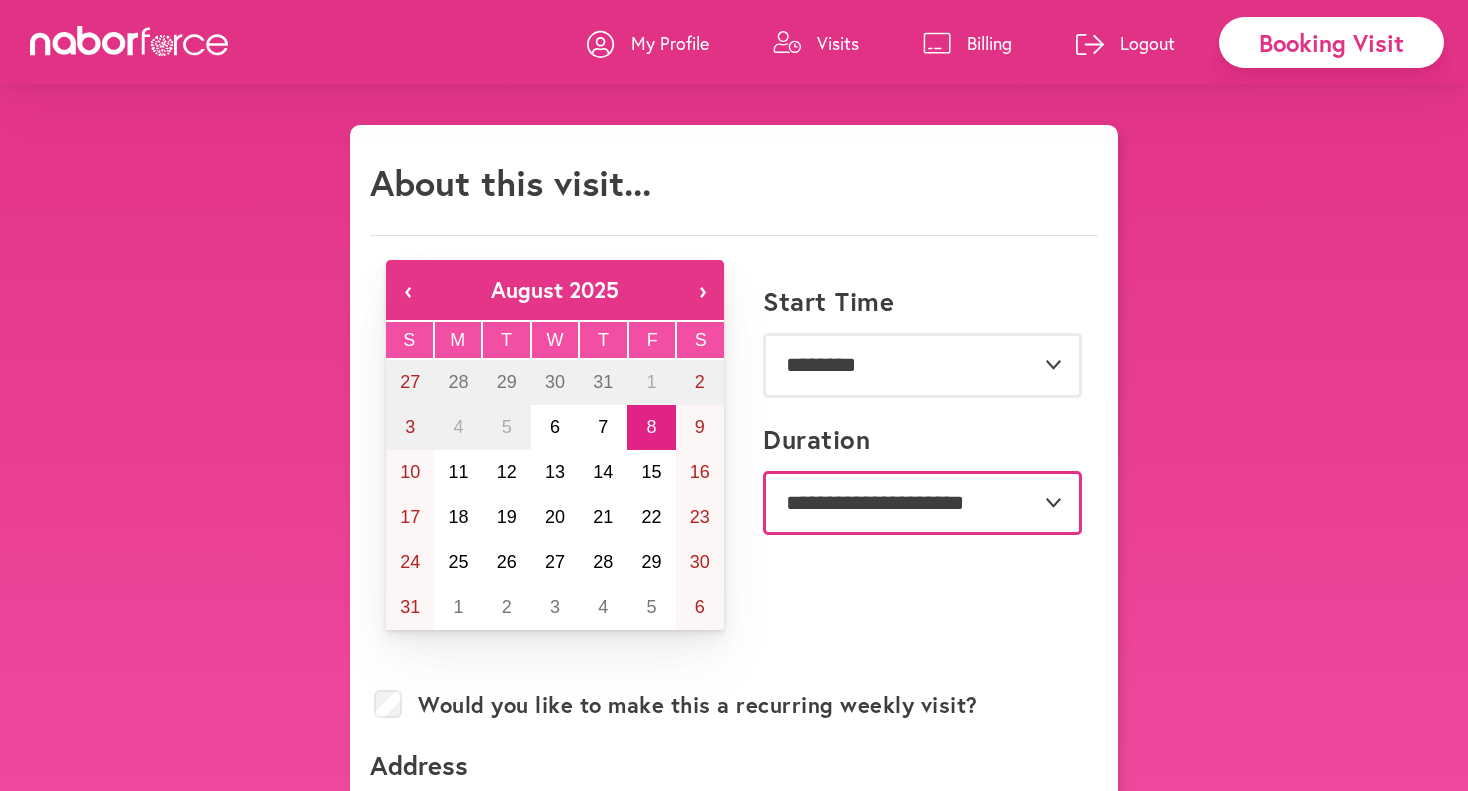 click on "**********" at bounding box center (922, 503) 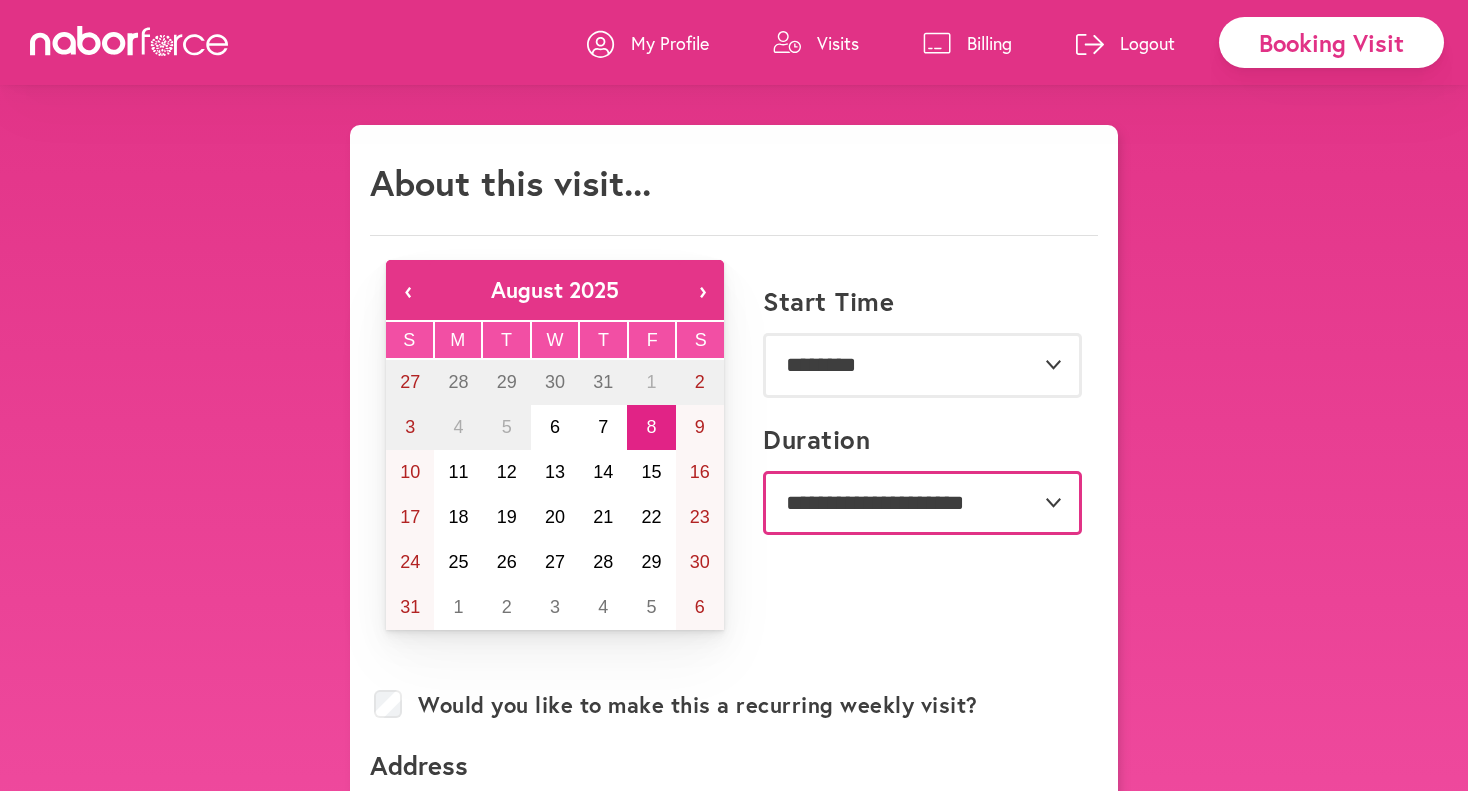select on "***" 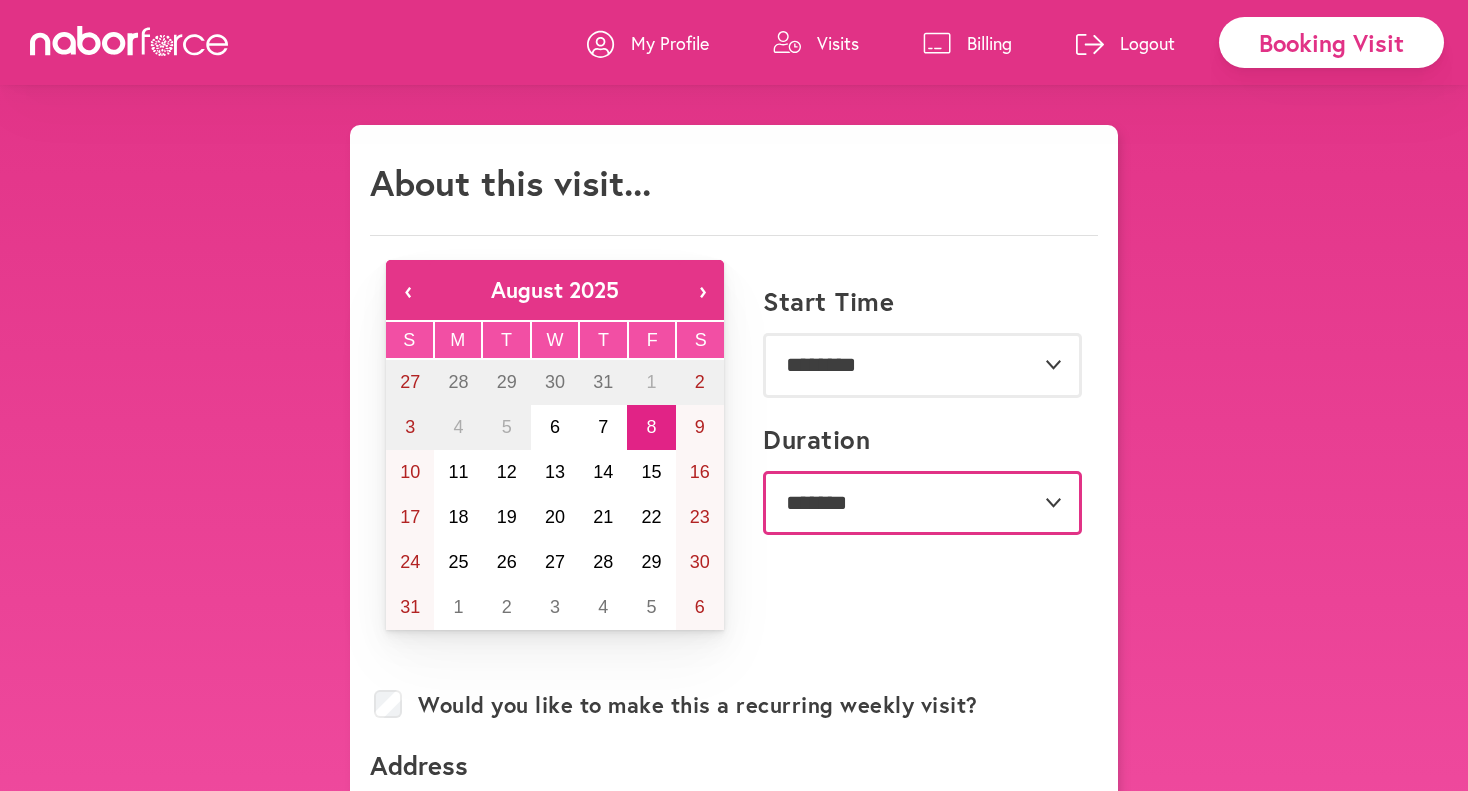 click on "**********" at bounding box center [922, 503] 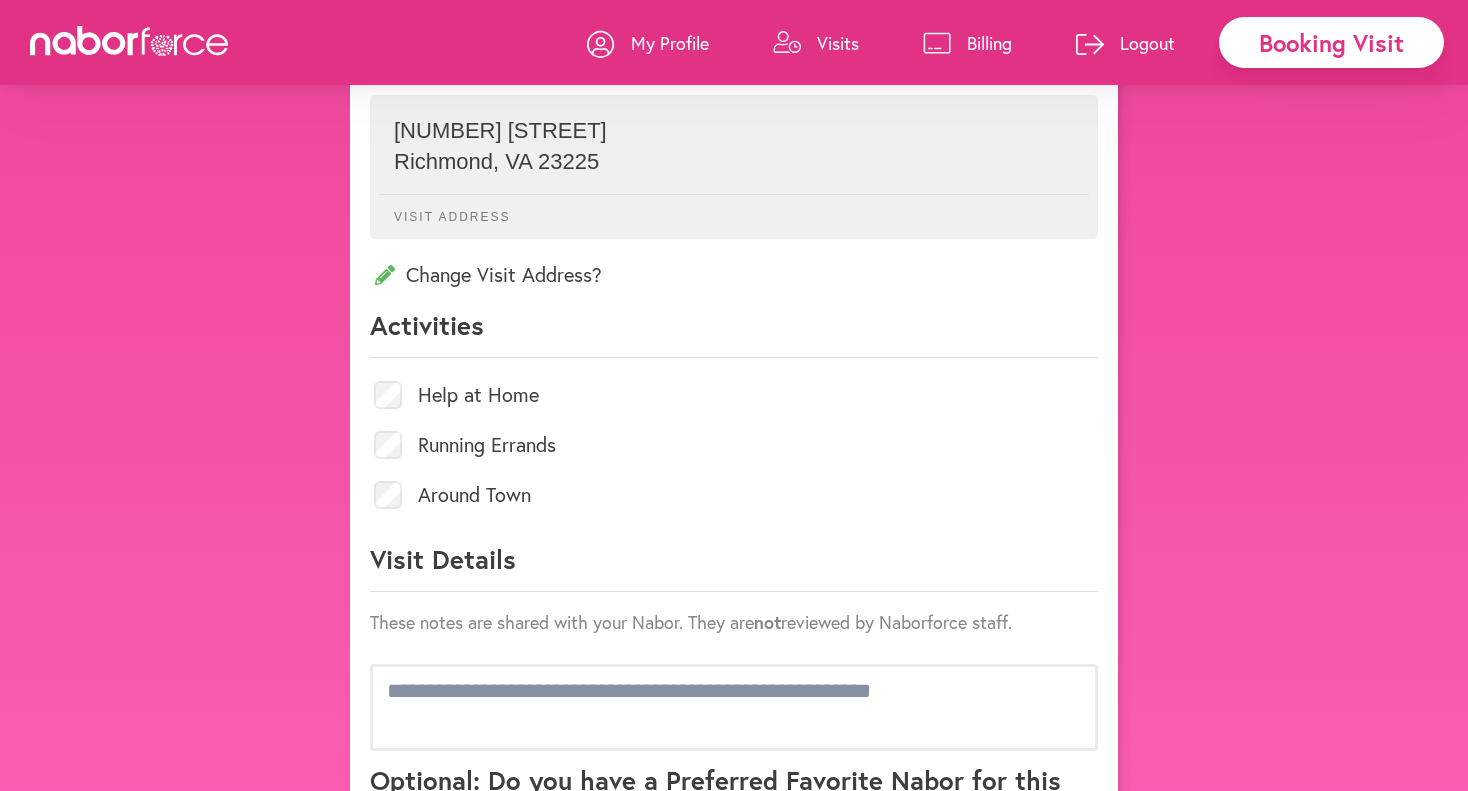 scroll, scrollTop: 736, scrollLeft: 0, axis: vertical 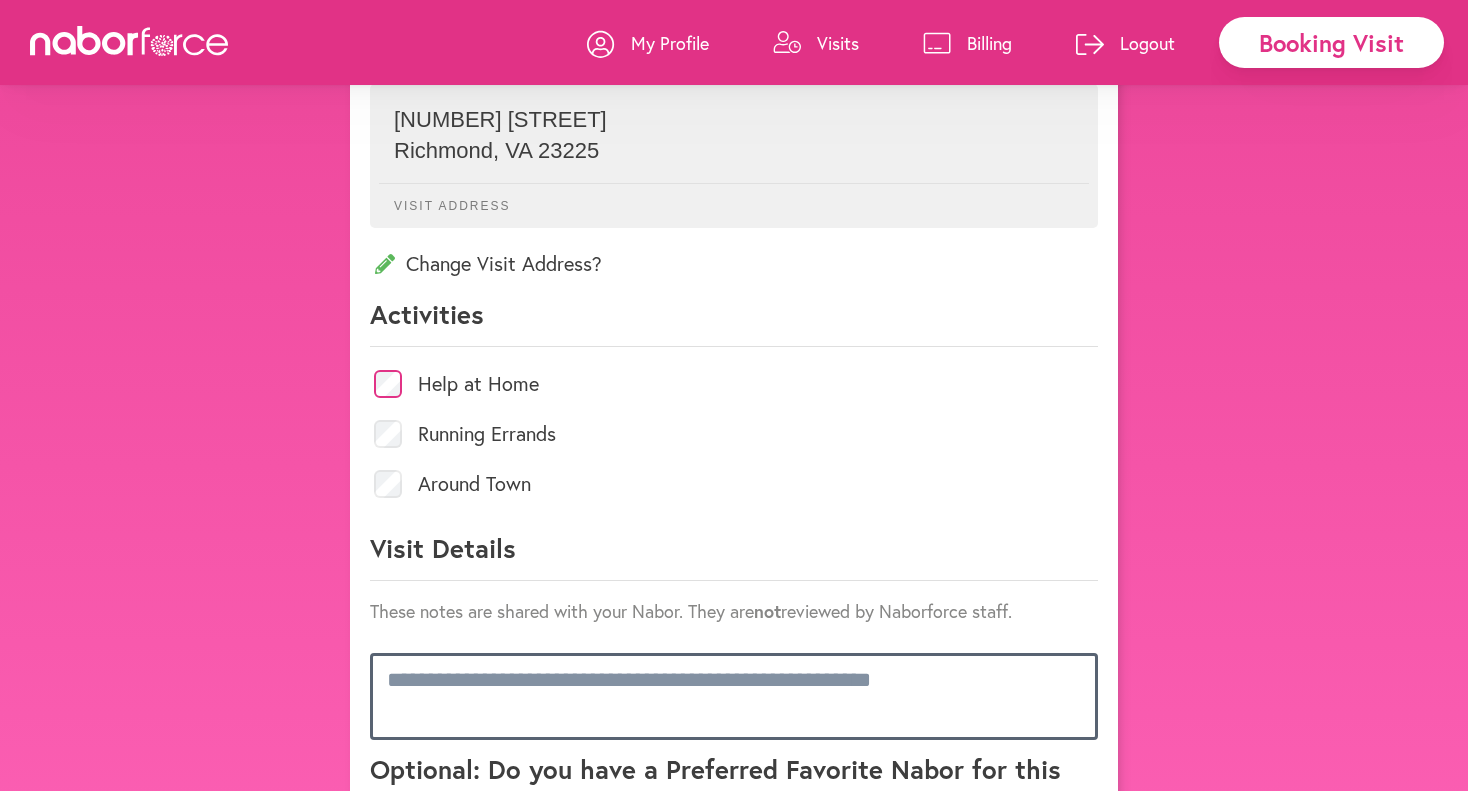 click at bounding box center (734, 696) 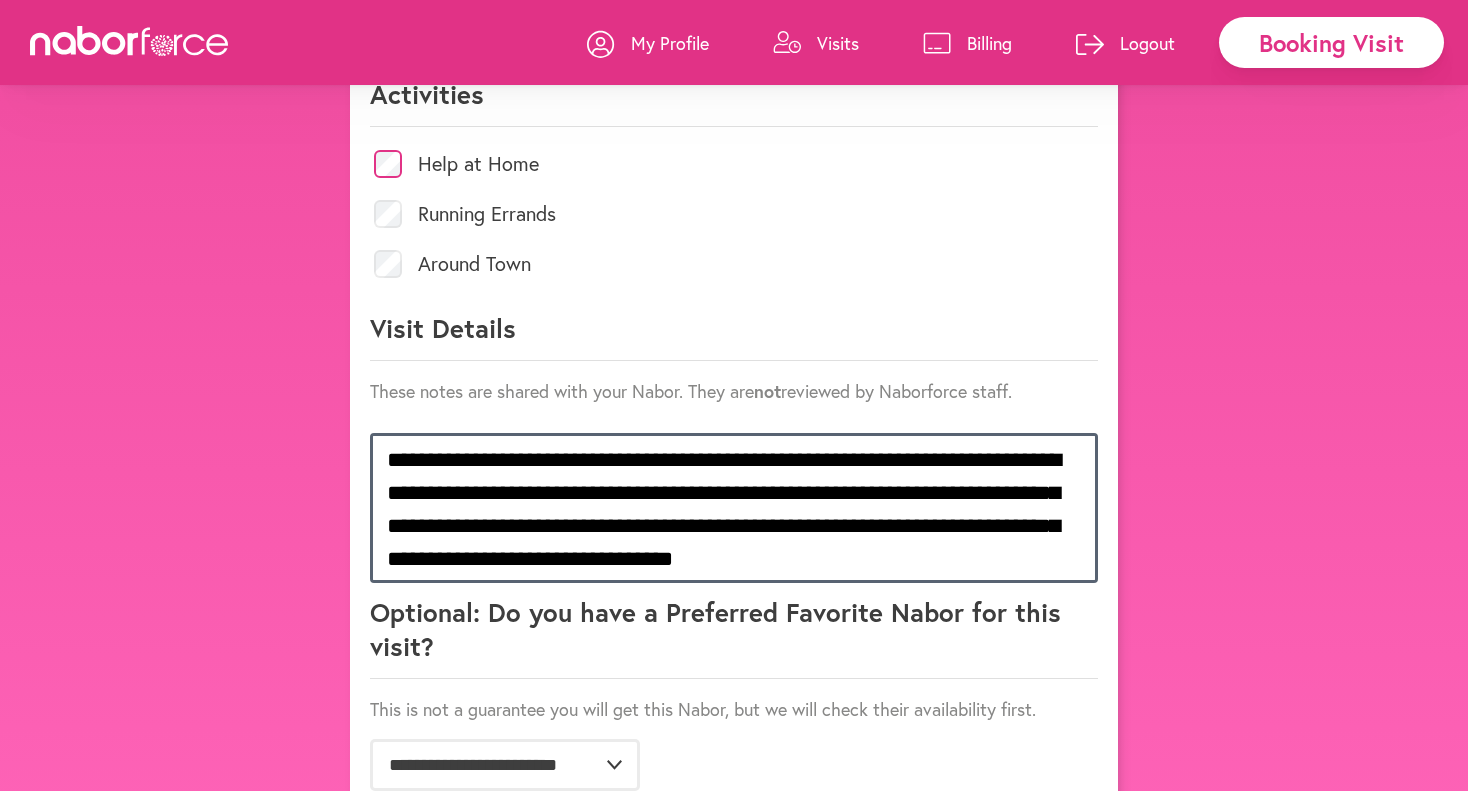 scroll, scrollTop: 957, scrollLeft: 0, axis: vertical 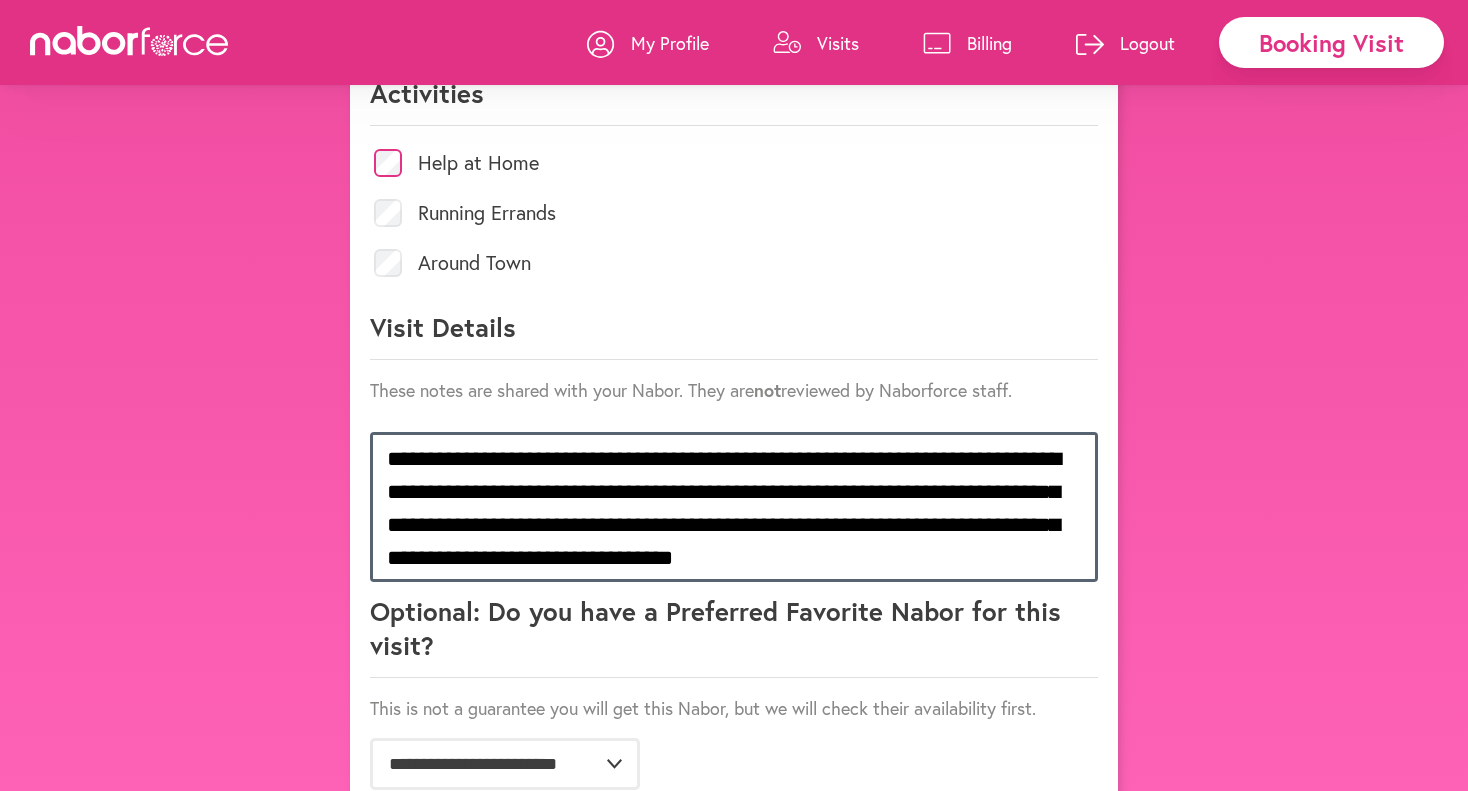 click on "**********" at bounding box center (734, 507) 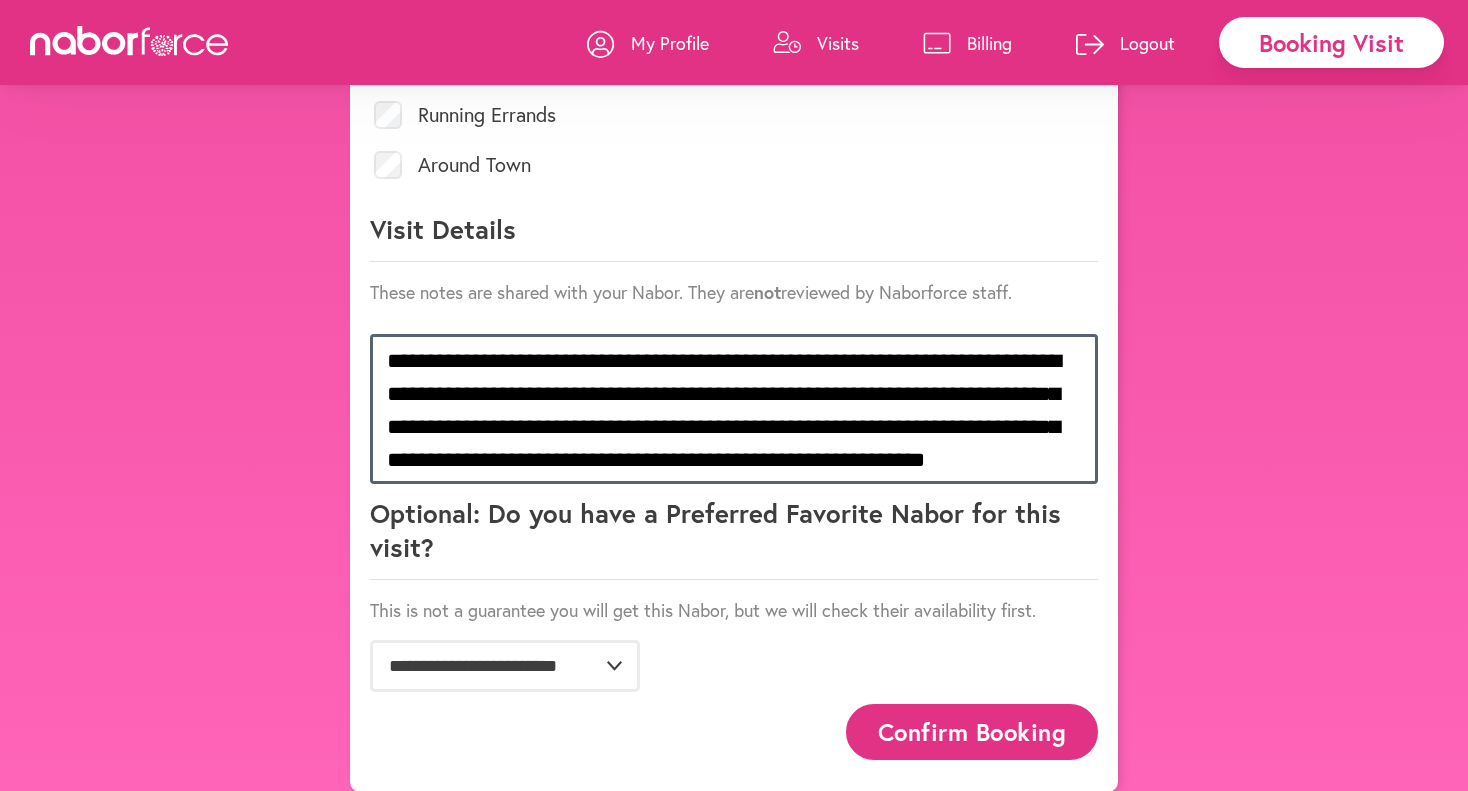 scroll, scrollTop: 1069, scrollLeft: 0, axis: vertical 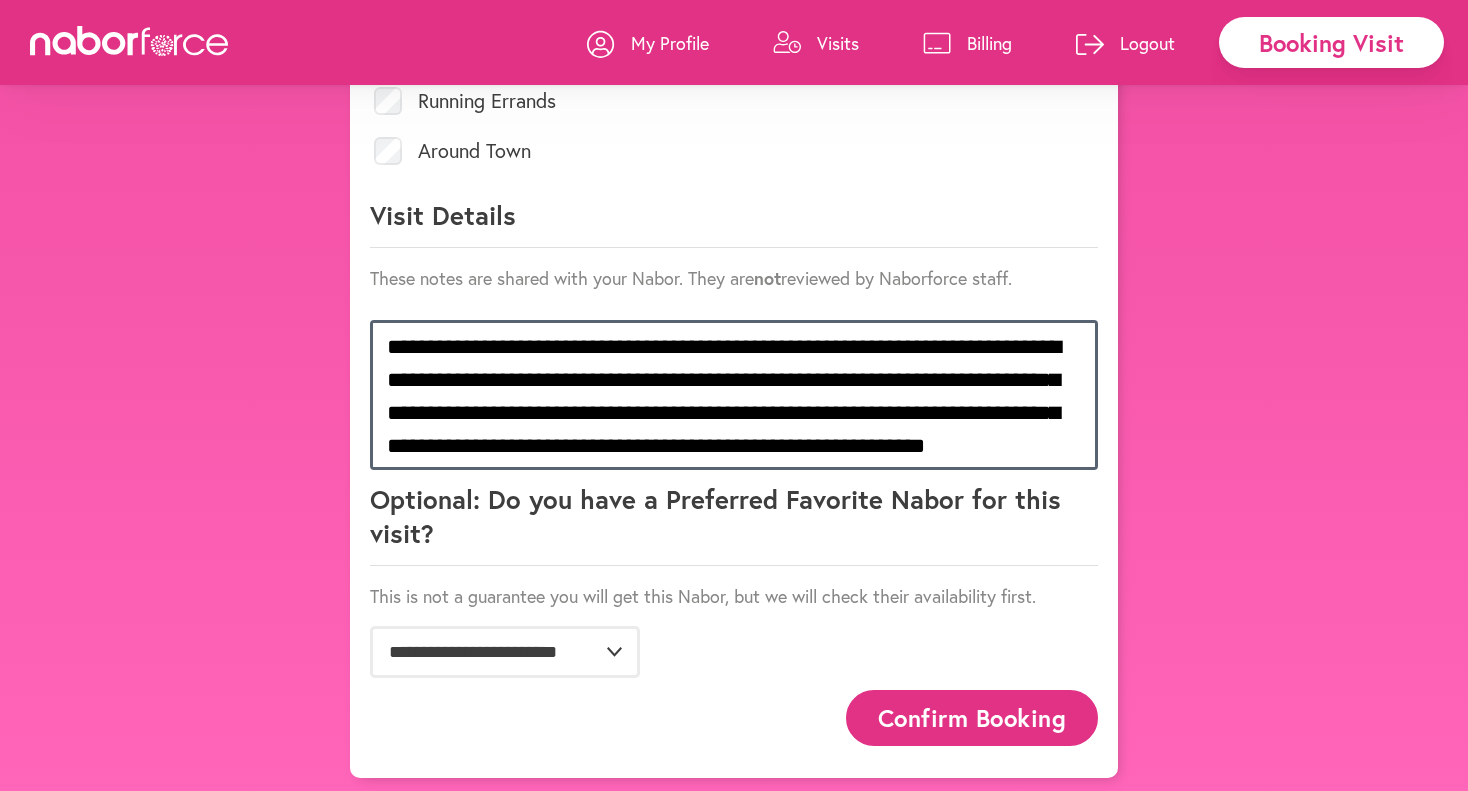 type on "**********" 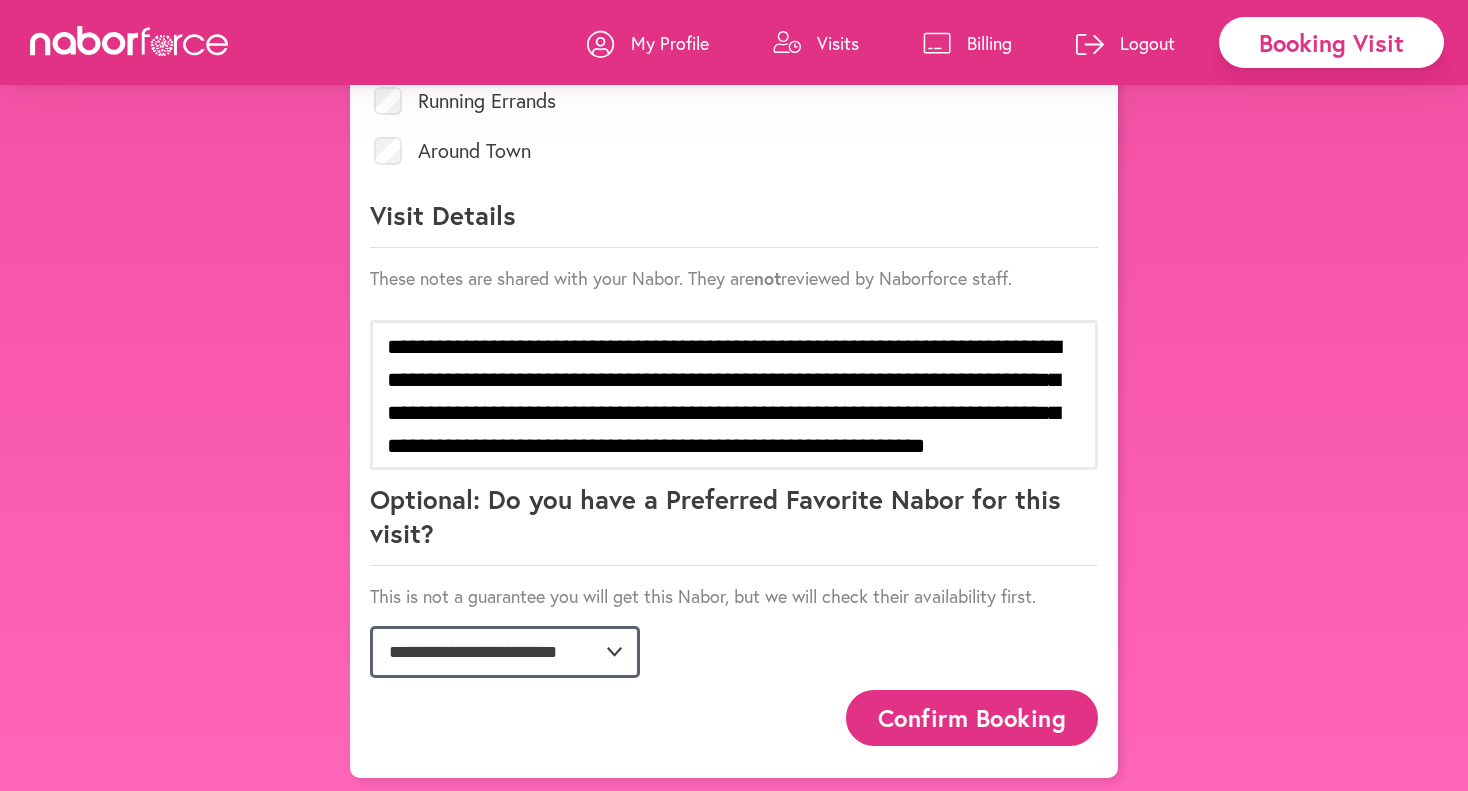 click on "**********" 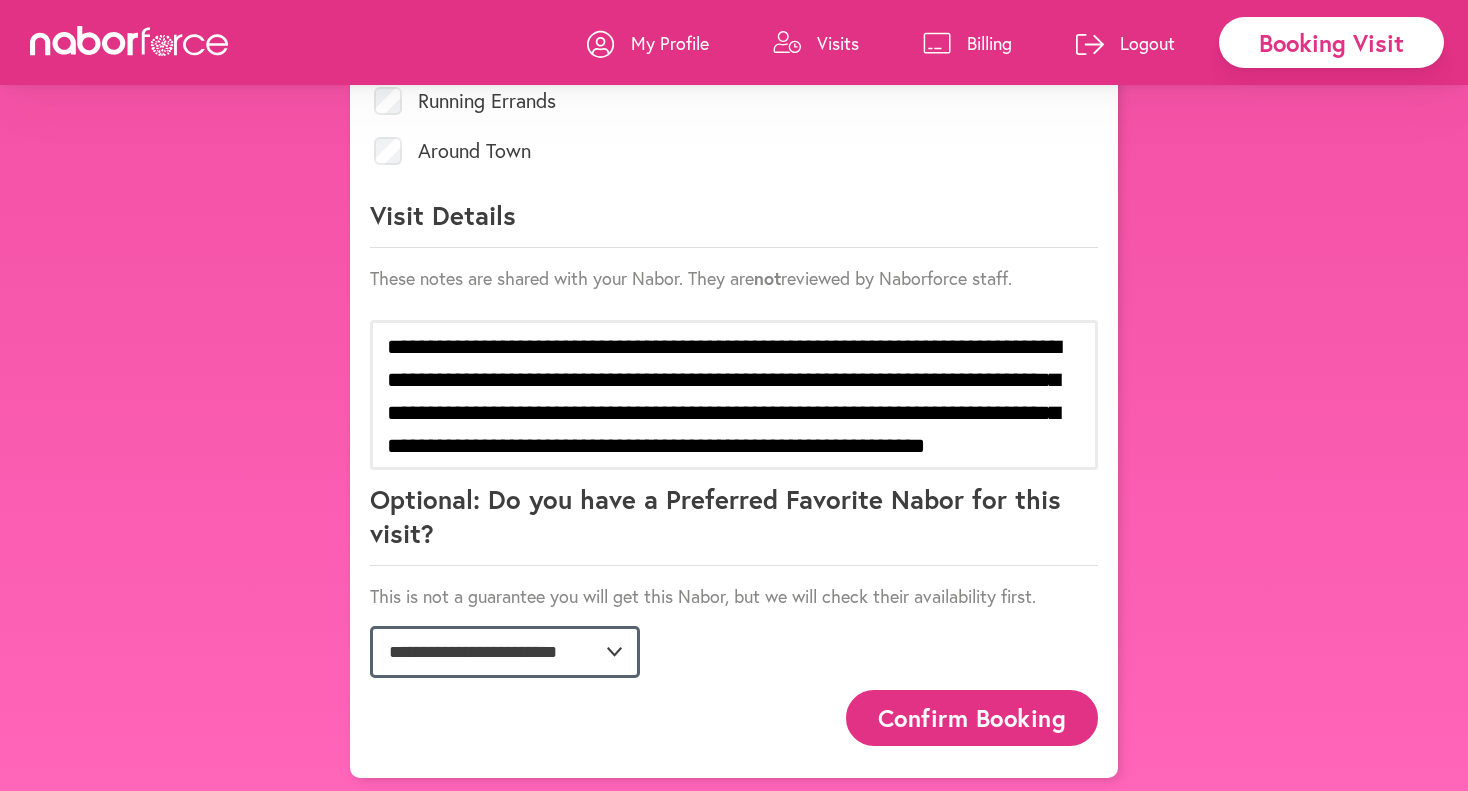 select on "**********" 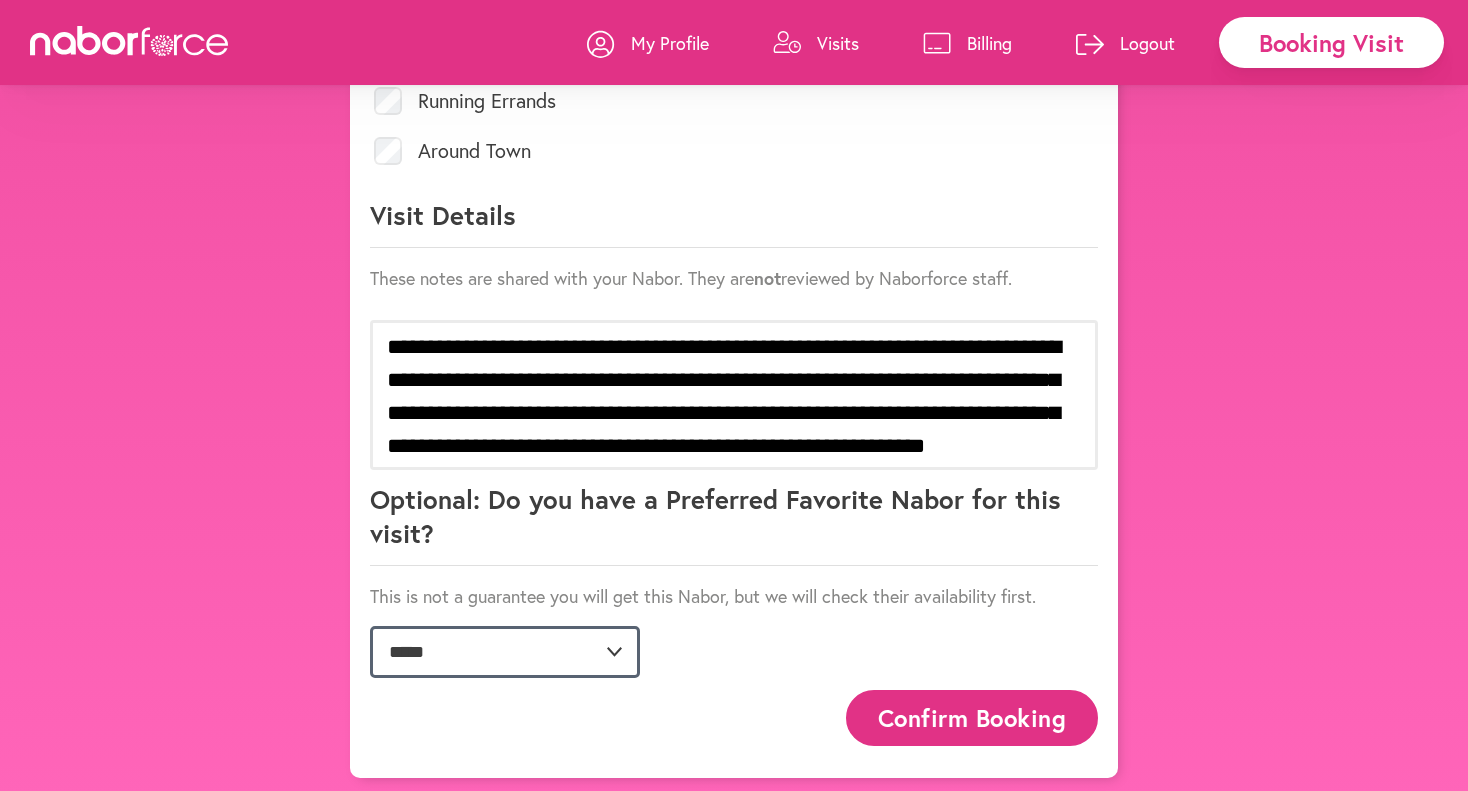 click on "**********" 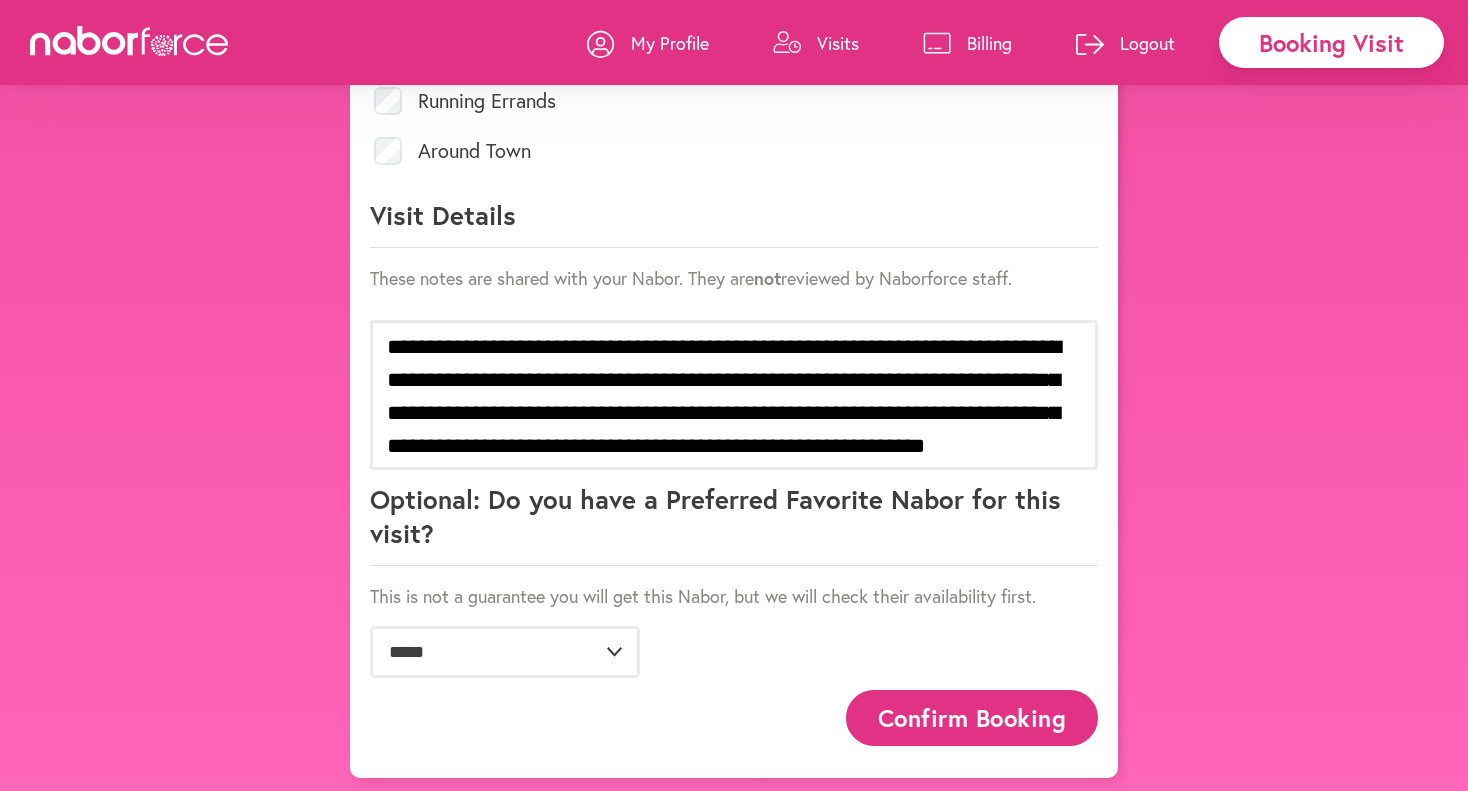 click on "Confirm Booking" at bounding box center [972, 717] 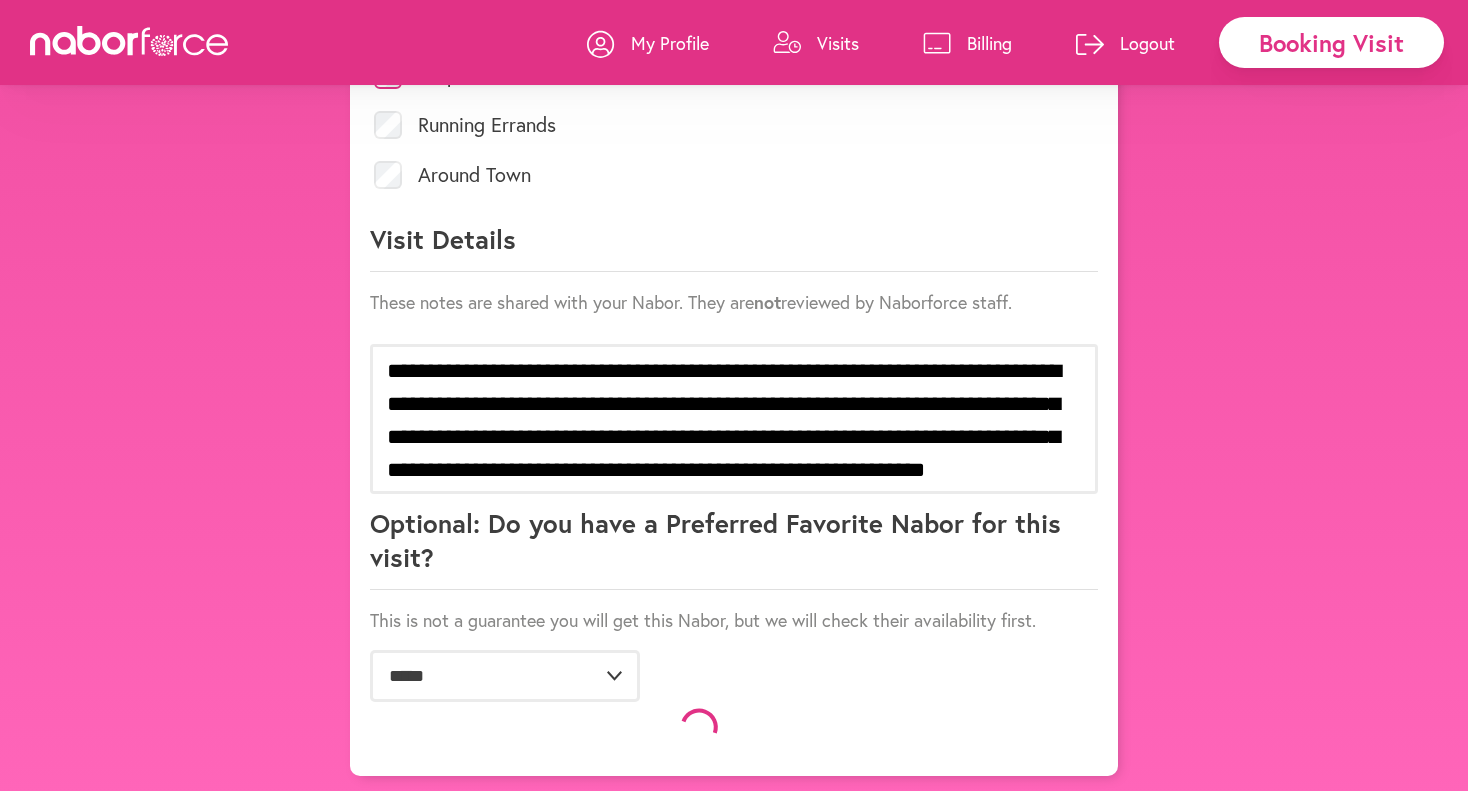 scroll, scrollTop: 1069, scrollLeft: 0, axis: vertical 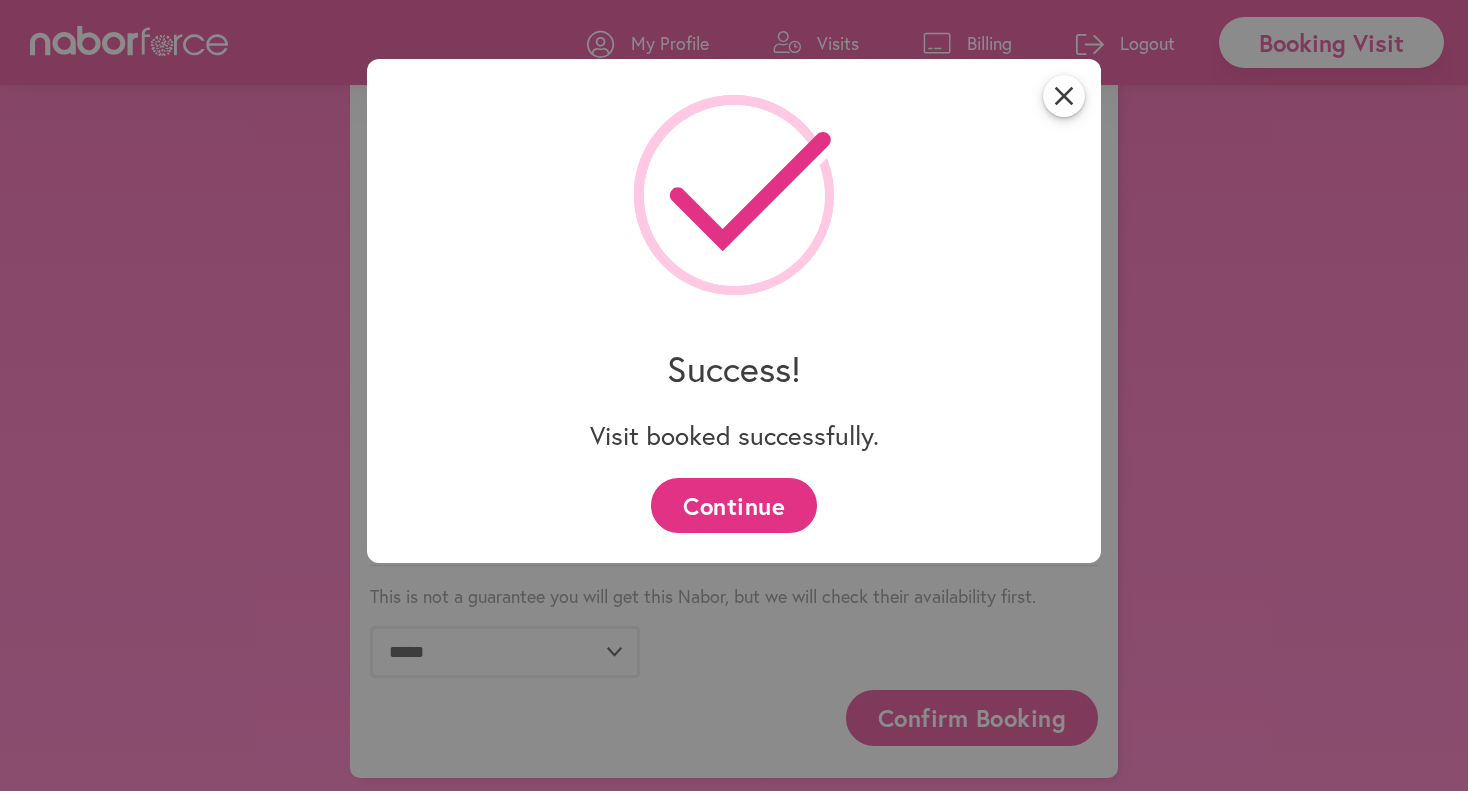 click on "Continue" at bounding box center (733, 505) 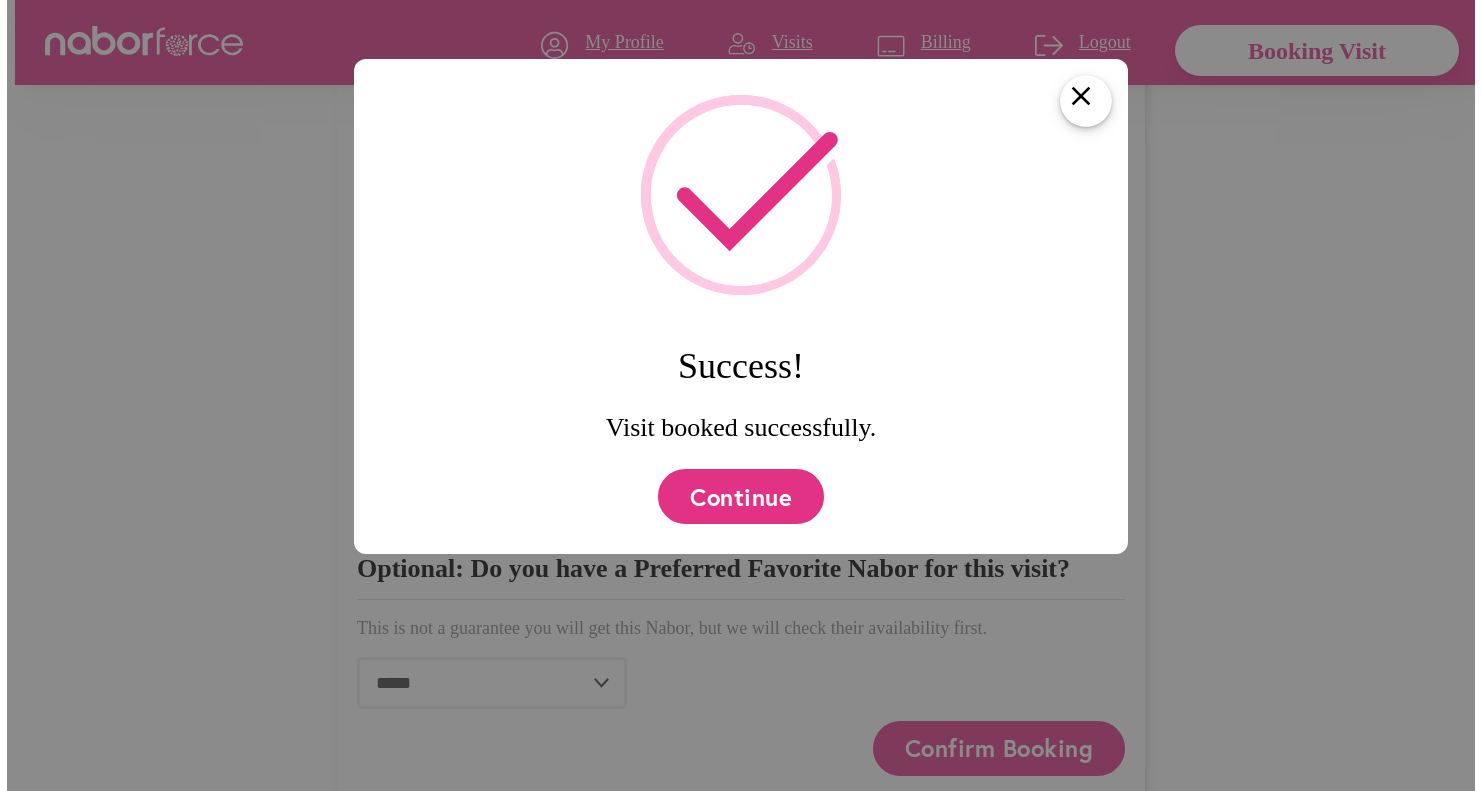 scroll, scrollTop: 0, scrollLeft: 0, axis: both 